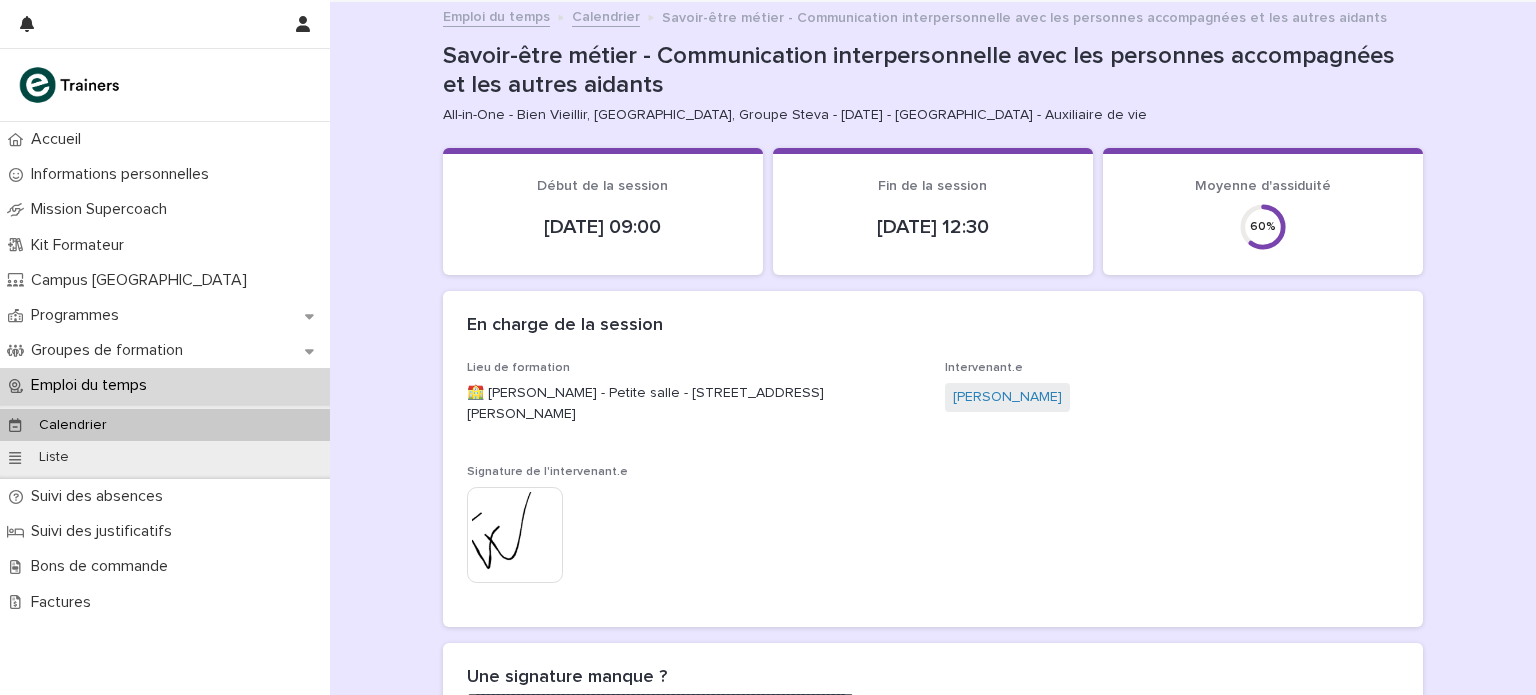 scroll, scrollTop: 0, scrollLeft: 0, axis: both 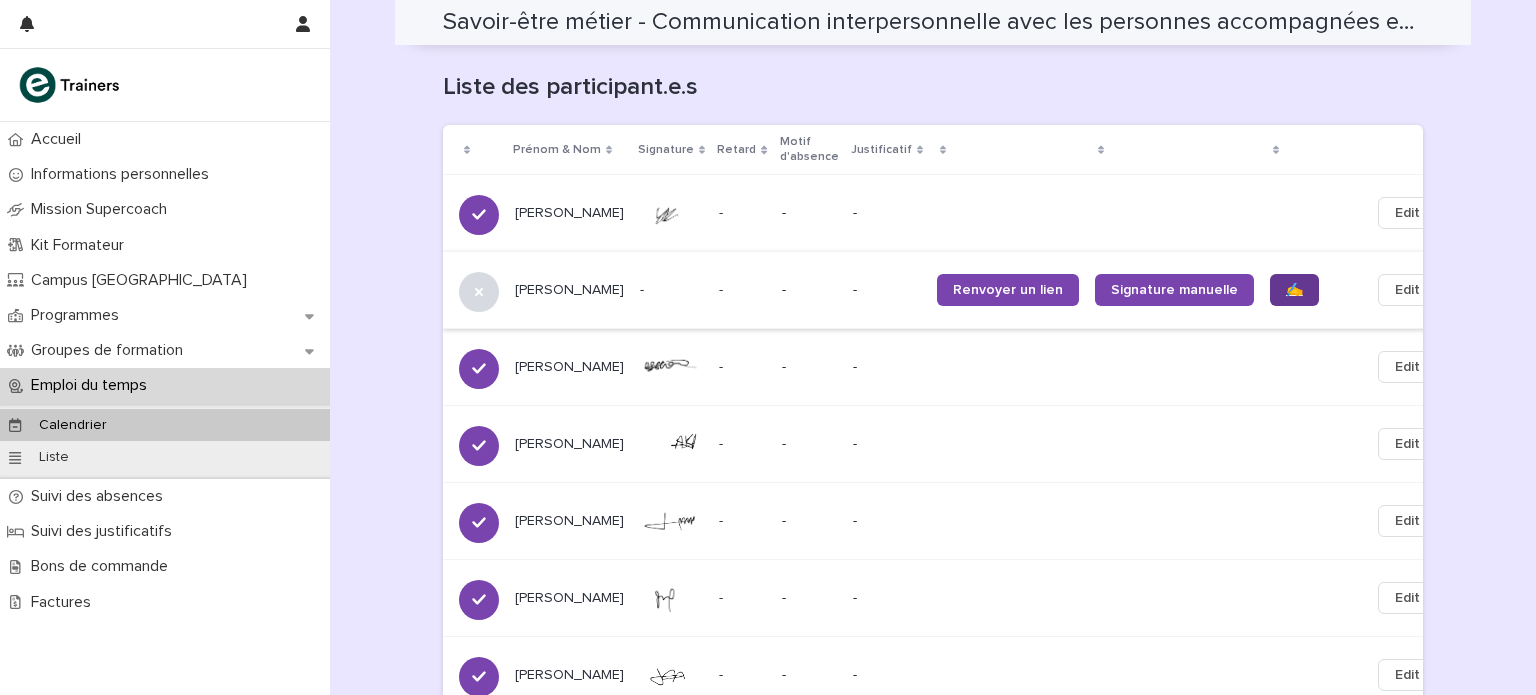 click on "✍️" at bounding box center [1294, 290] 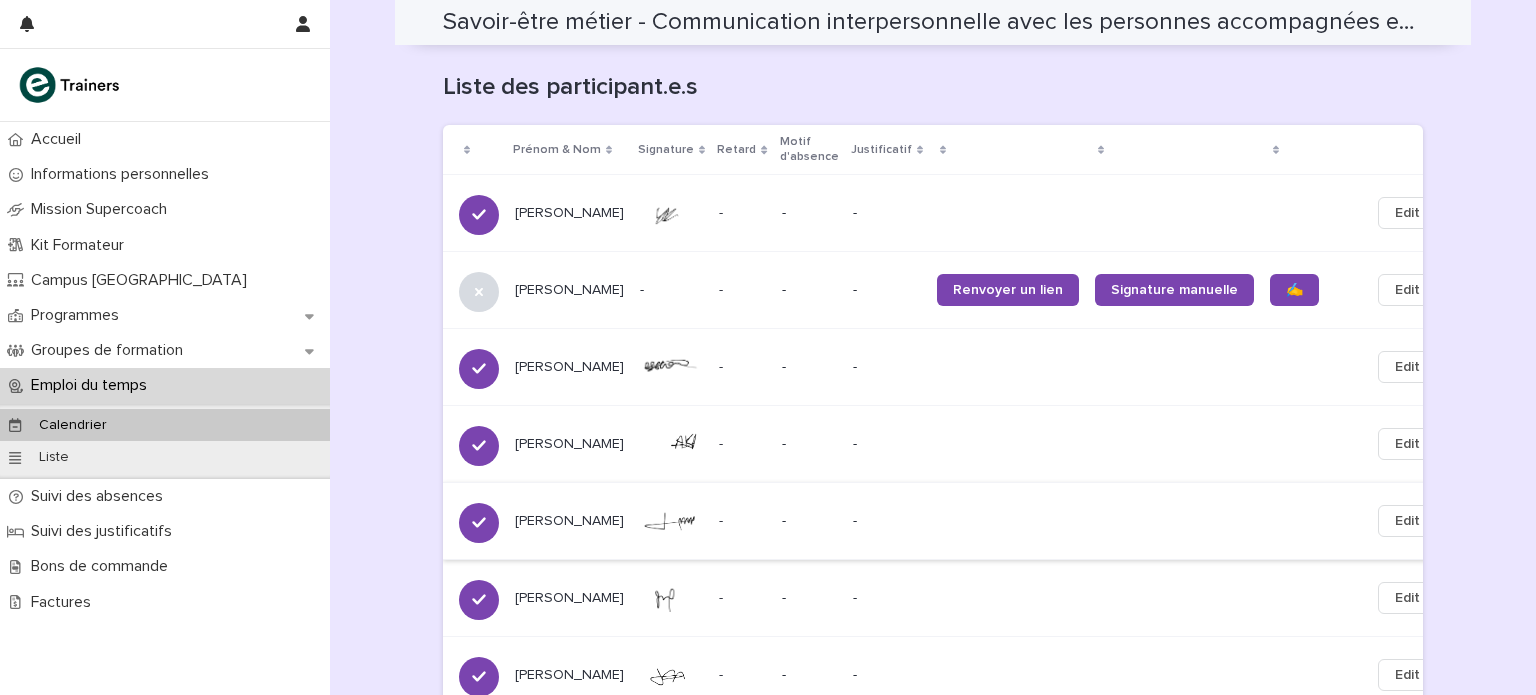 scroll, scrollTop: 1747, scrollLeft: 0, axis: vertical 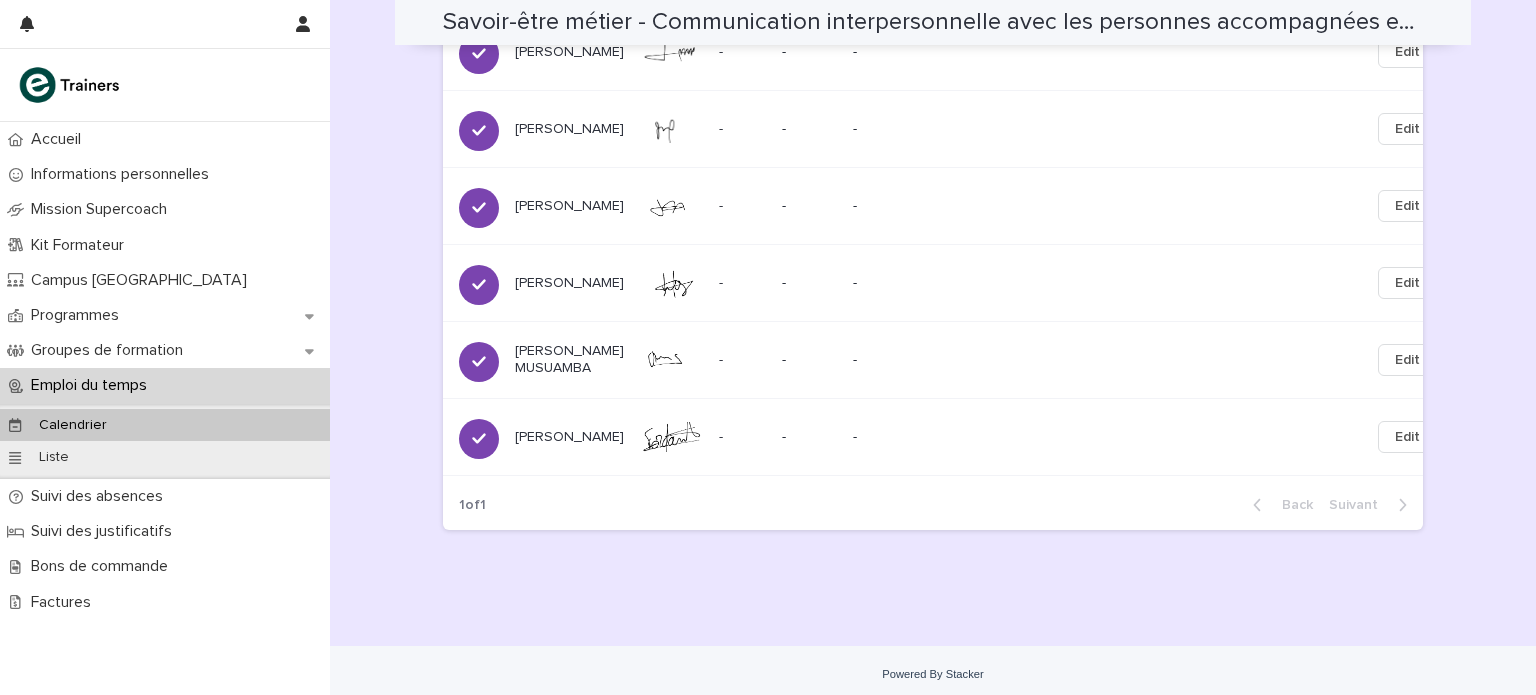 click on "Emploi du temps" at bounding box center [93, 385] 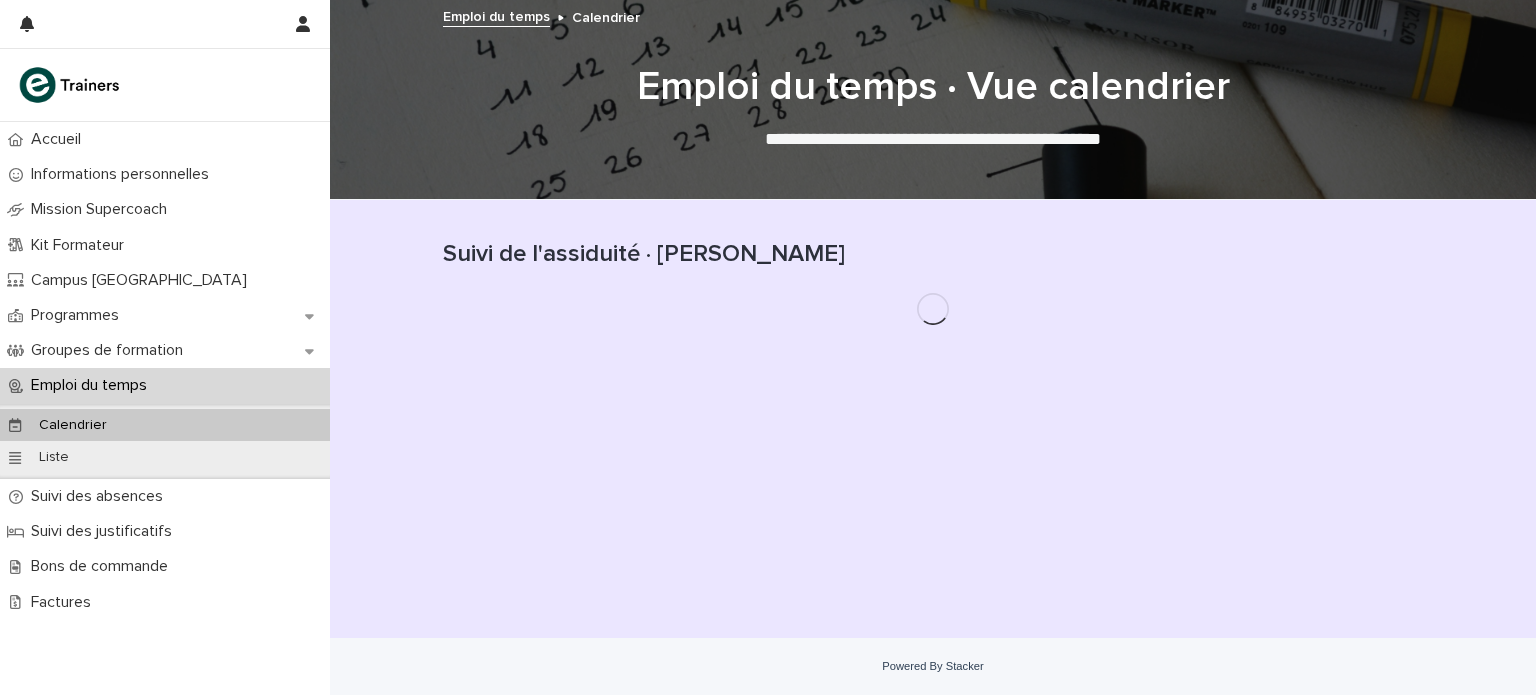 scroll, scrollTop: 0, scrollLeft: 0, axis: both 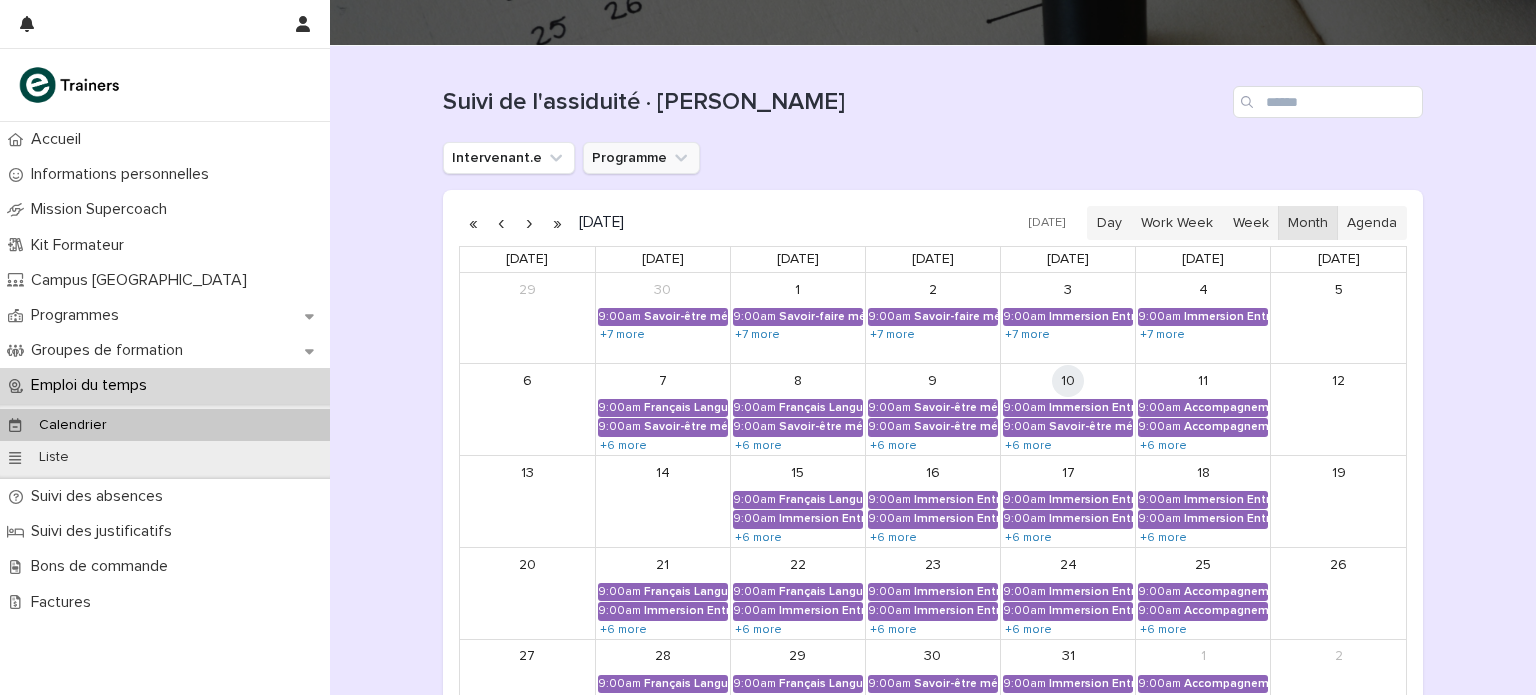 click on "Programme" at bounding box center (641, 158) 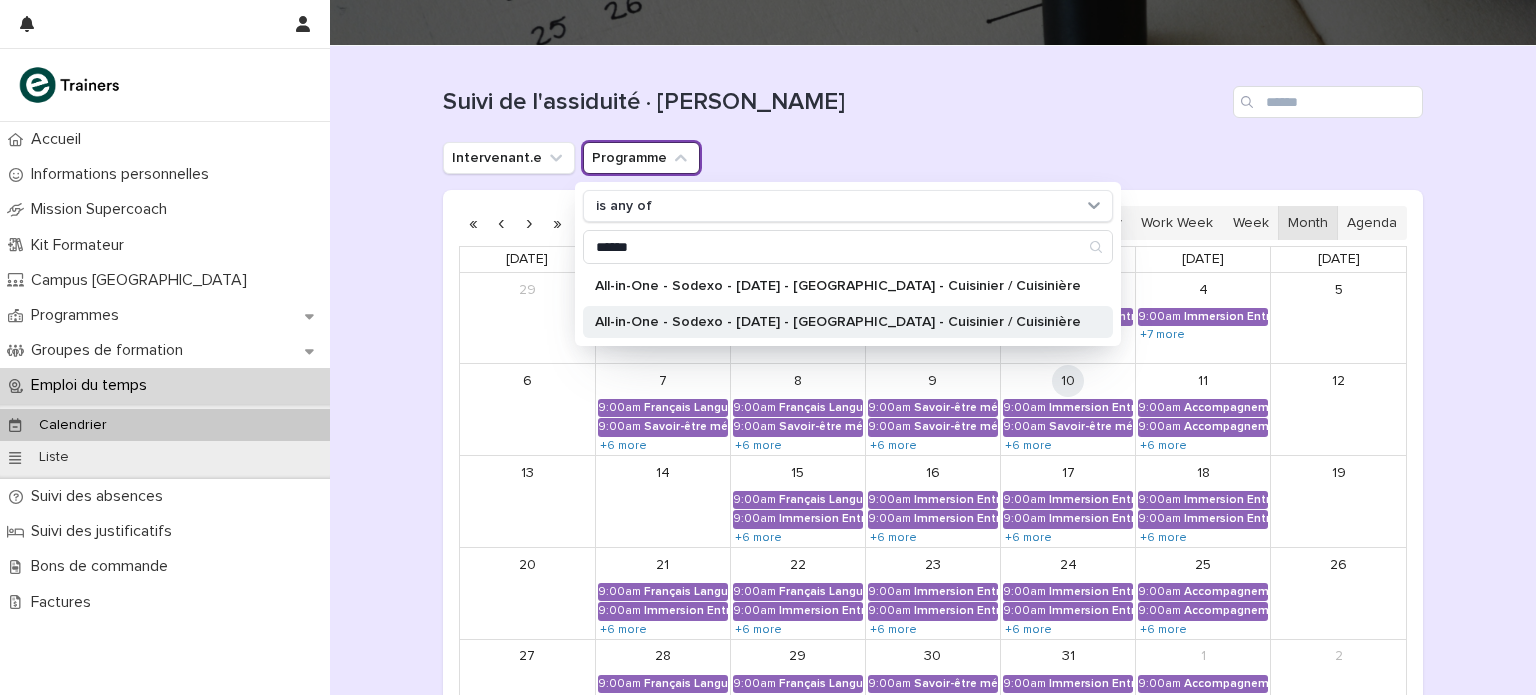 type on "******" 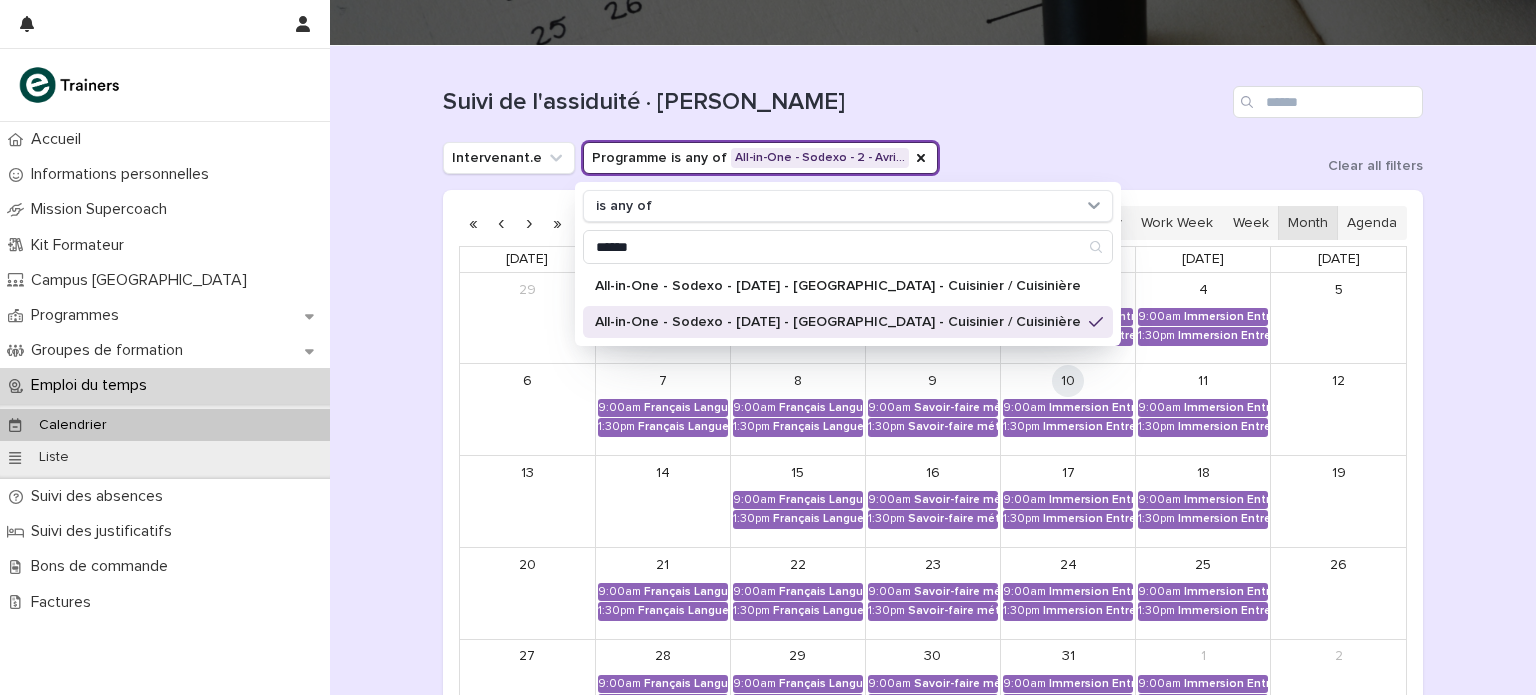 click on "Suivi de l'assiduité · Vue Calendrier" at bounding box center (834, 102) 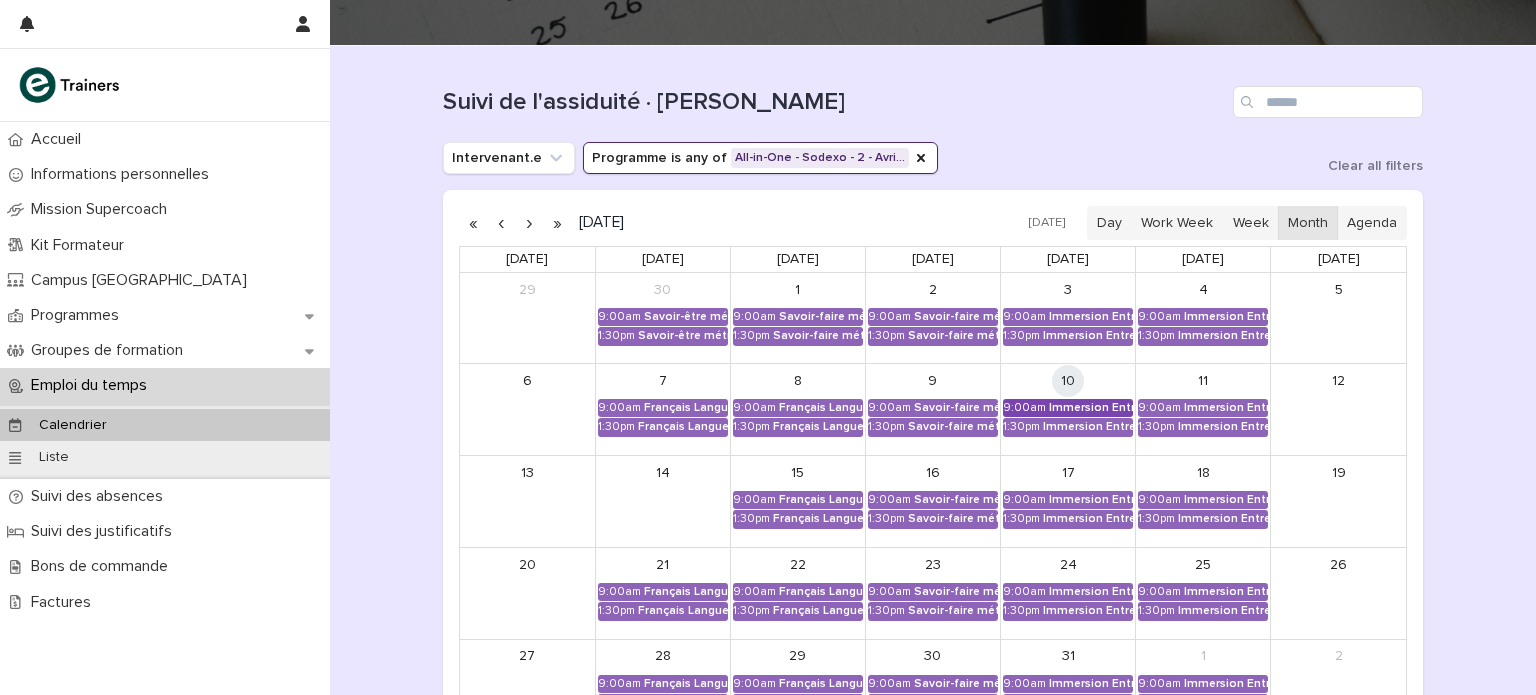 click on "Immersion Entreprise - Immersion tutorée" at bounding box center [1091, 408] 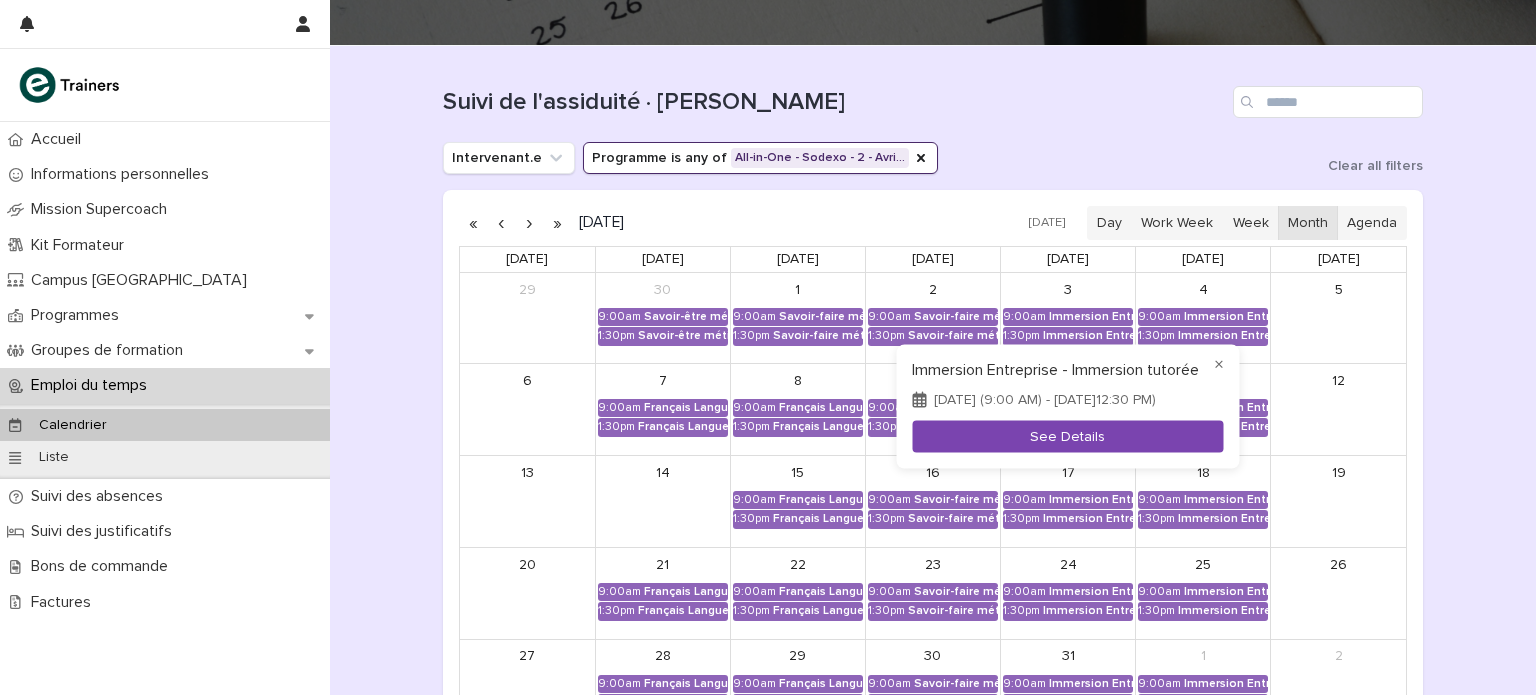 click on "See Details" at bounding box center (1067, 436) 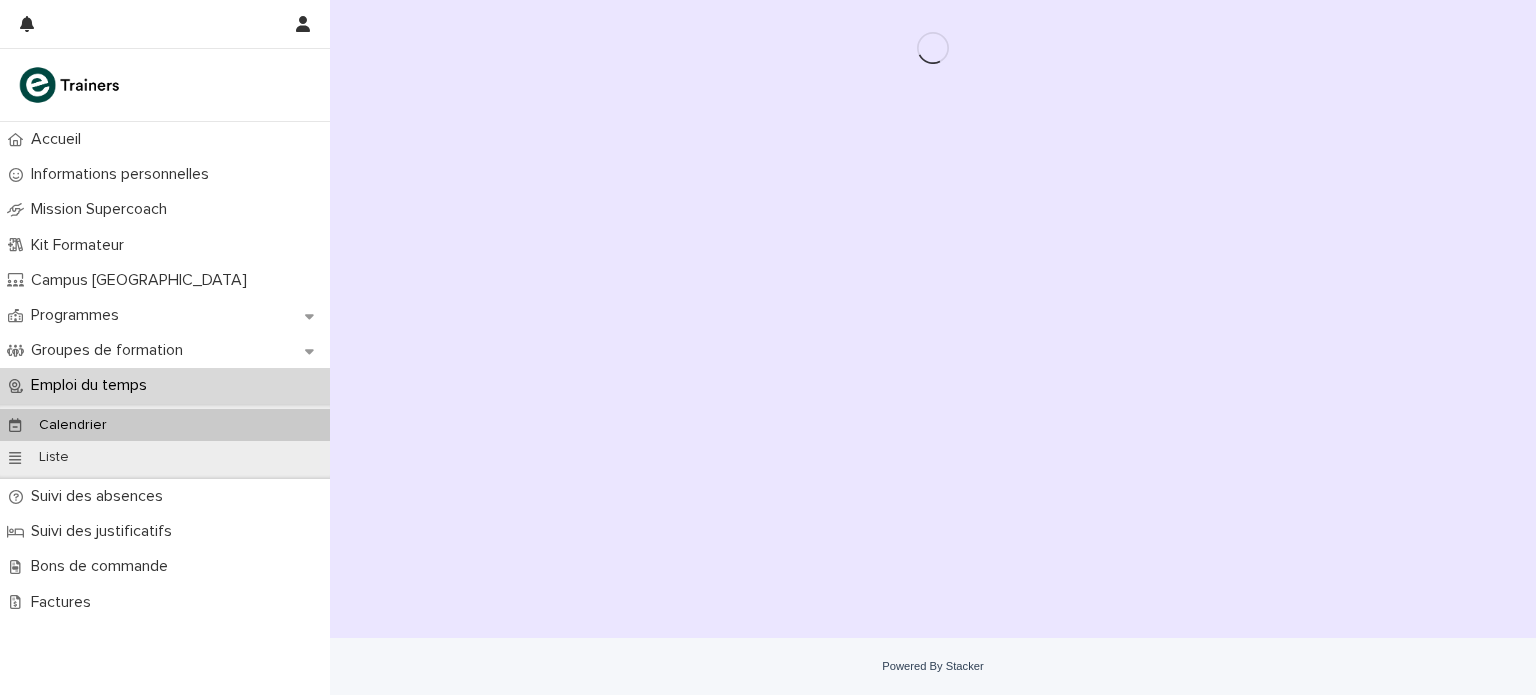 scroll, scrollTop: 0, scrollLeft: 0, axis: both 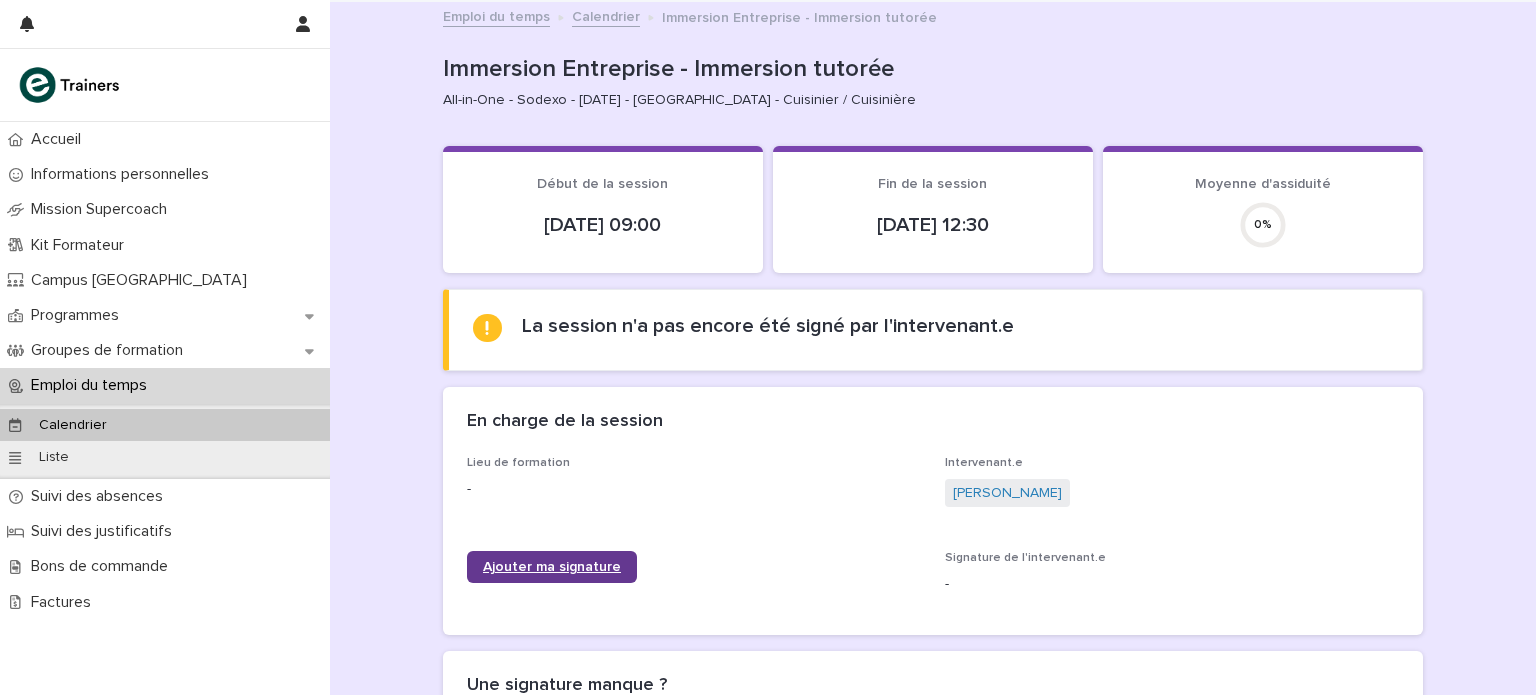 click on "Ajouter ma signature" at bounding box center (552, 567) 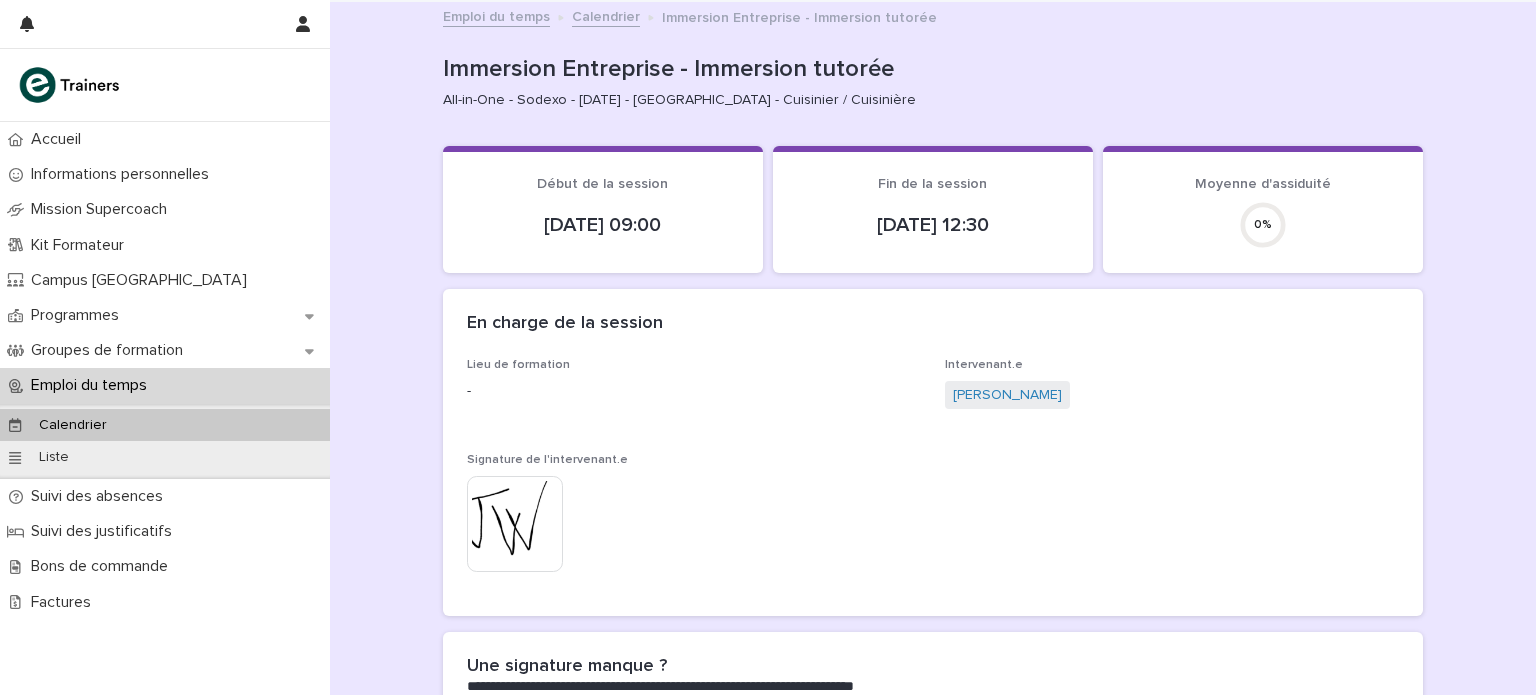 click on "Emploi du temps" at bounding box center (165, 385) 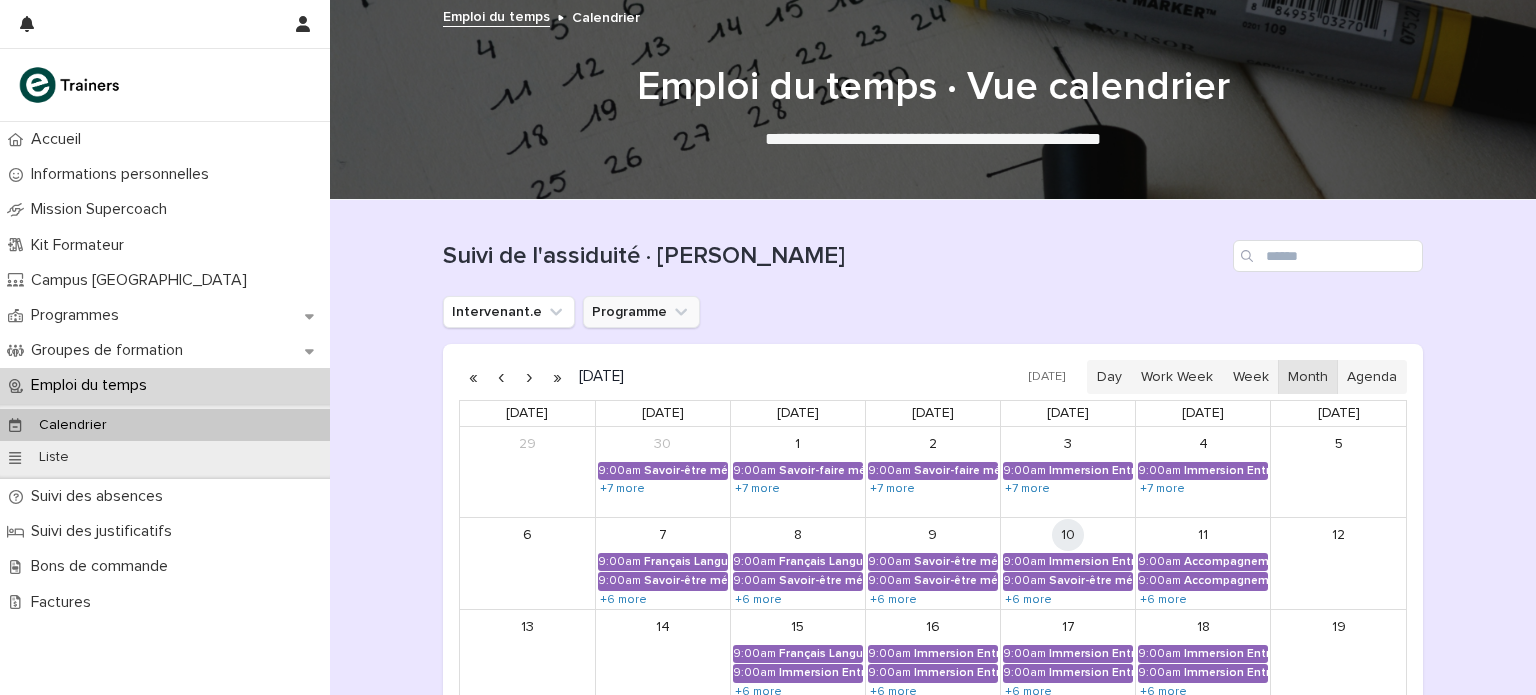 click on "Programme" at bounding box center (641, 312) 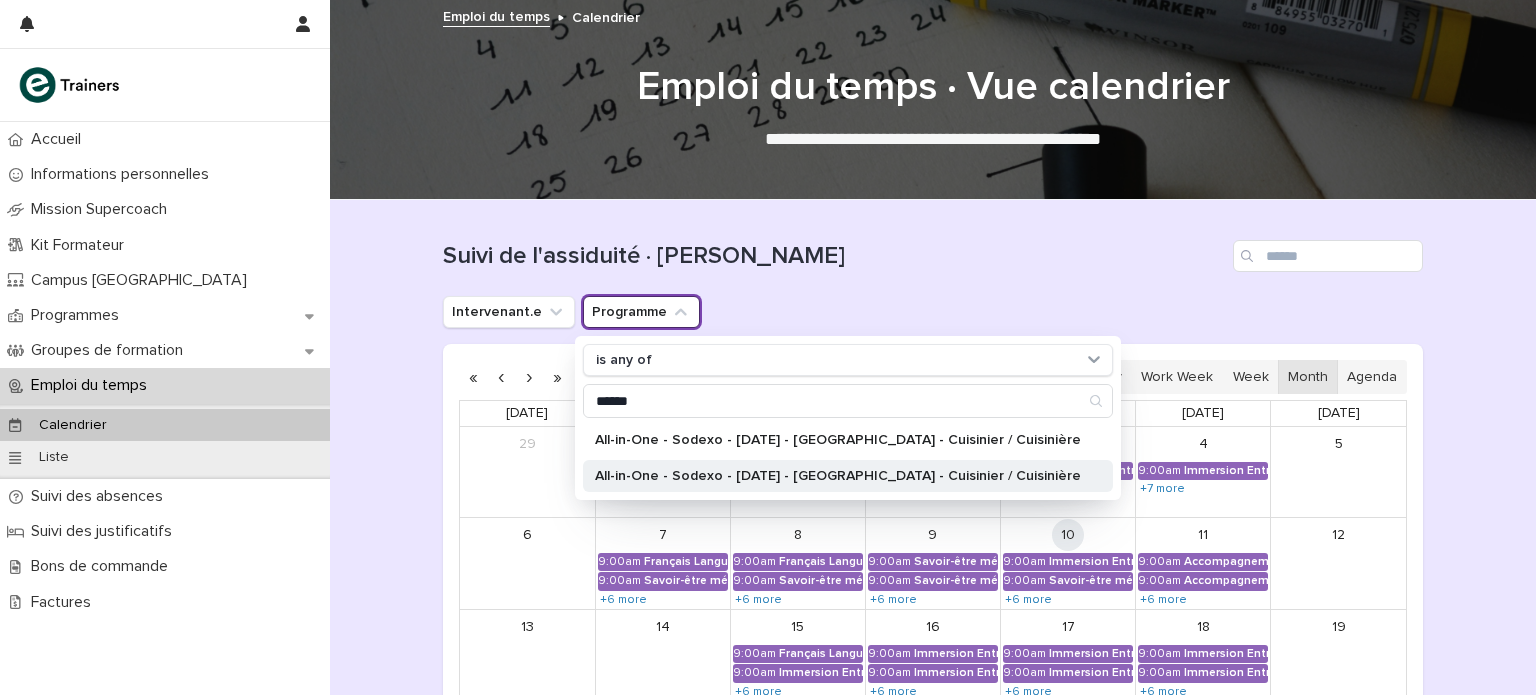 type on "******" 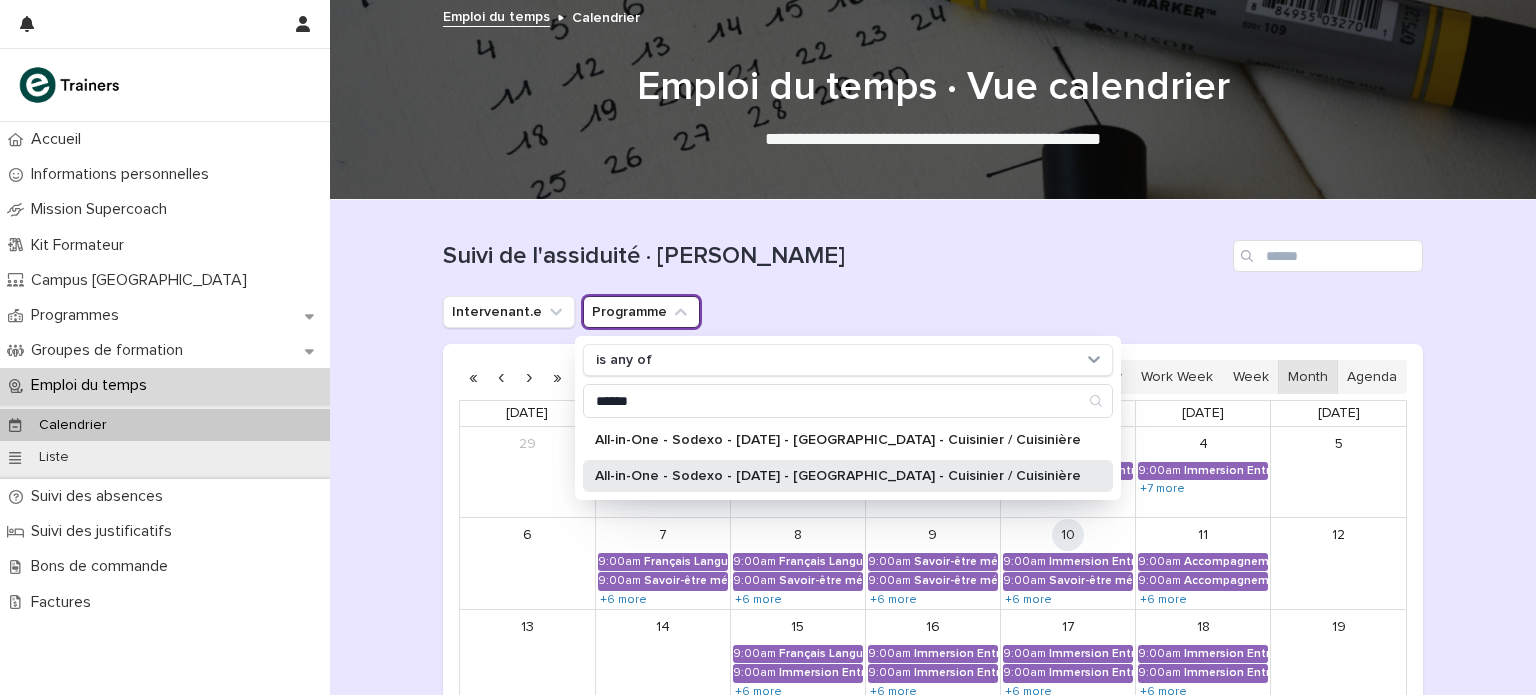 click on "All-in-One - Sodexo - [DATE] - [GEOGRAPHIC_DATA] - Cuisinier / Cuisinière" at bounding box center [848, 476] 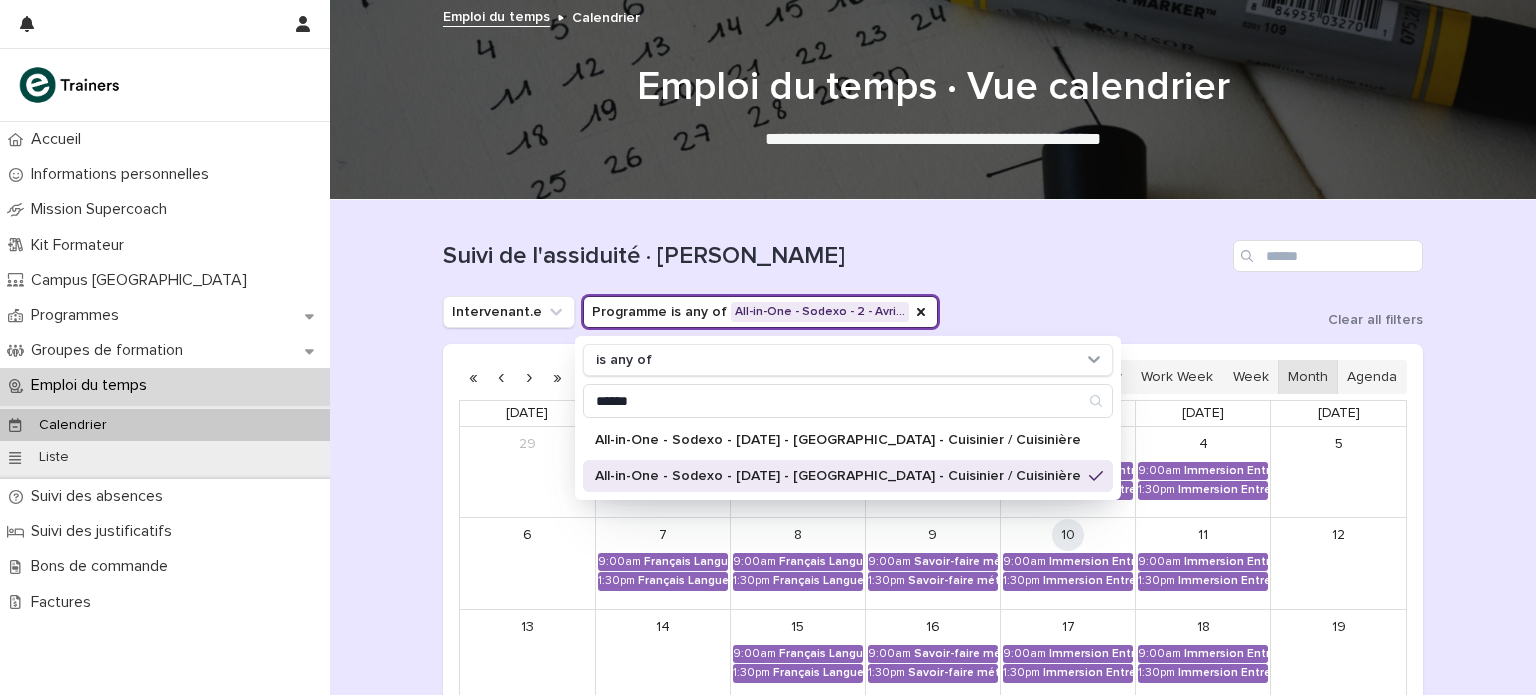 click on "Intervenant.e Programme is any of All-in-One - Sodexo - 2 - Avri… is any of ****** All-in-One - Sodexo - 1 - Décembre 2024 - Île-de-France - Cuisinier / Cuisinière All-in-One - Sodexo - 2 - Avril 2025 - Île-de-France - Cuisinier / Cuisinière Clear all filters" at bounding box center (933, 312) 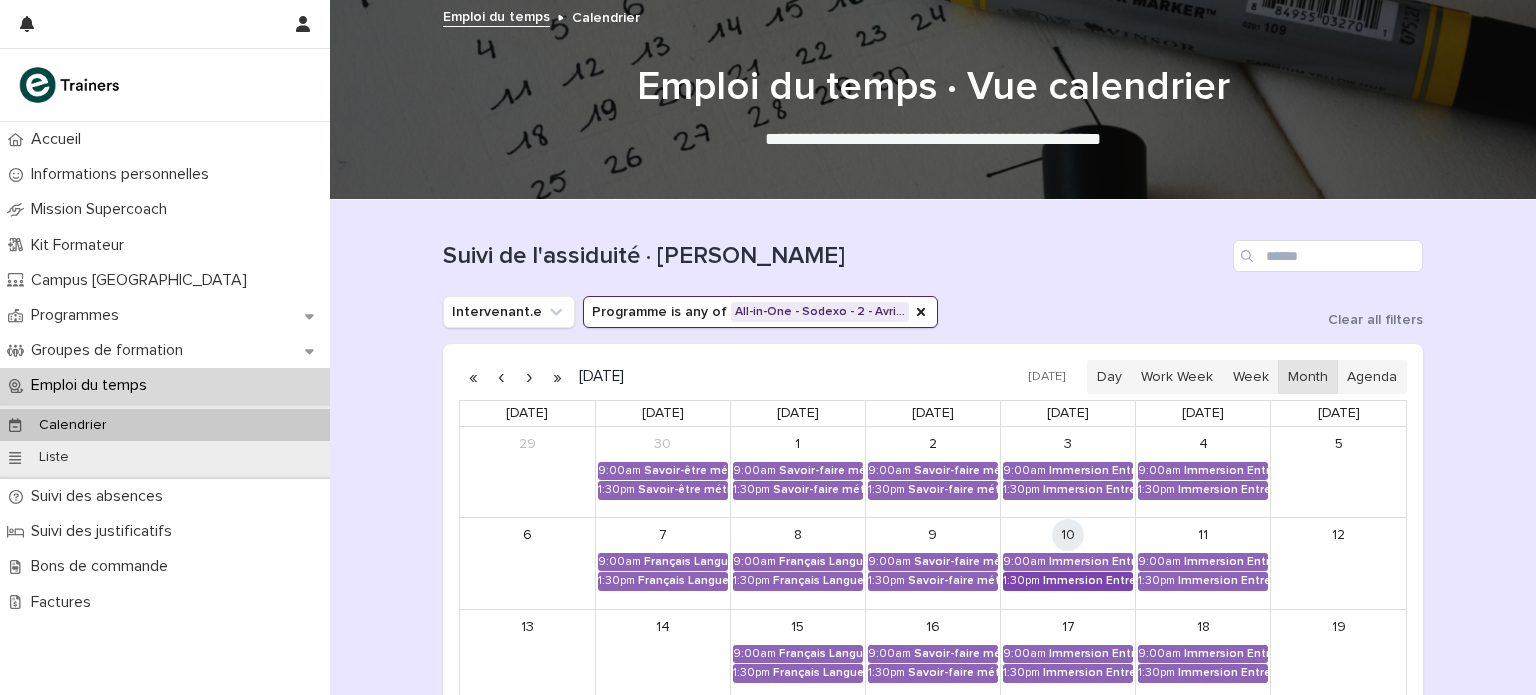 click on "Immersion Entreprise - Immersion tutorée" at bounding box center [1088, 581] 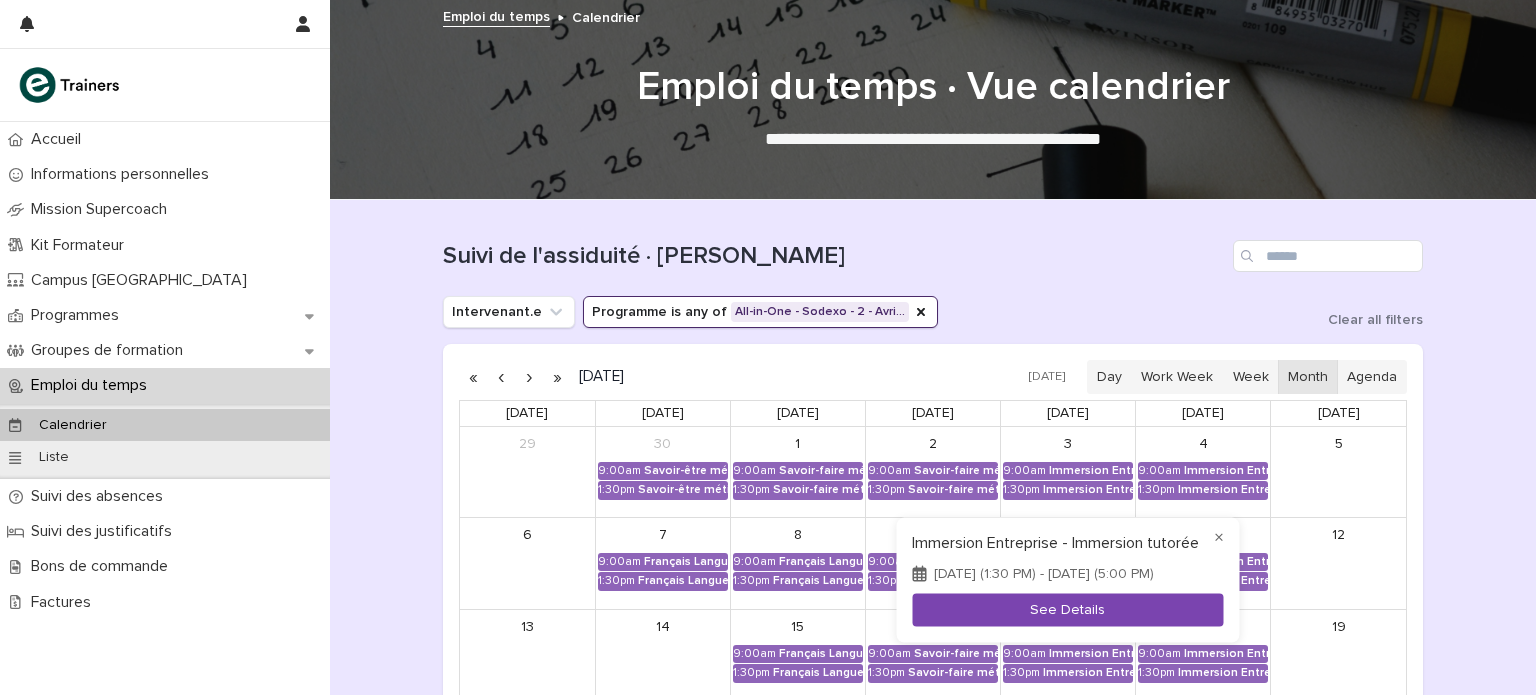 click on "See Details" at bounding box center [1067, 610] 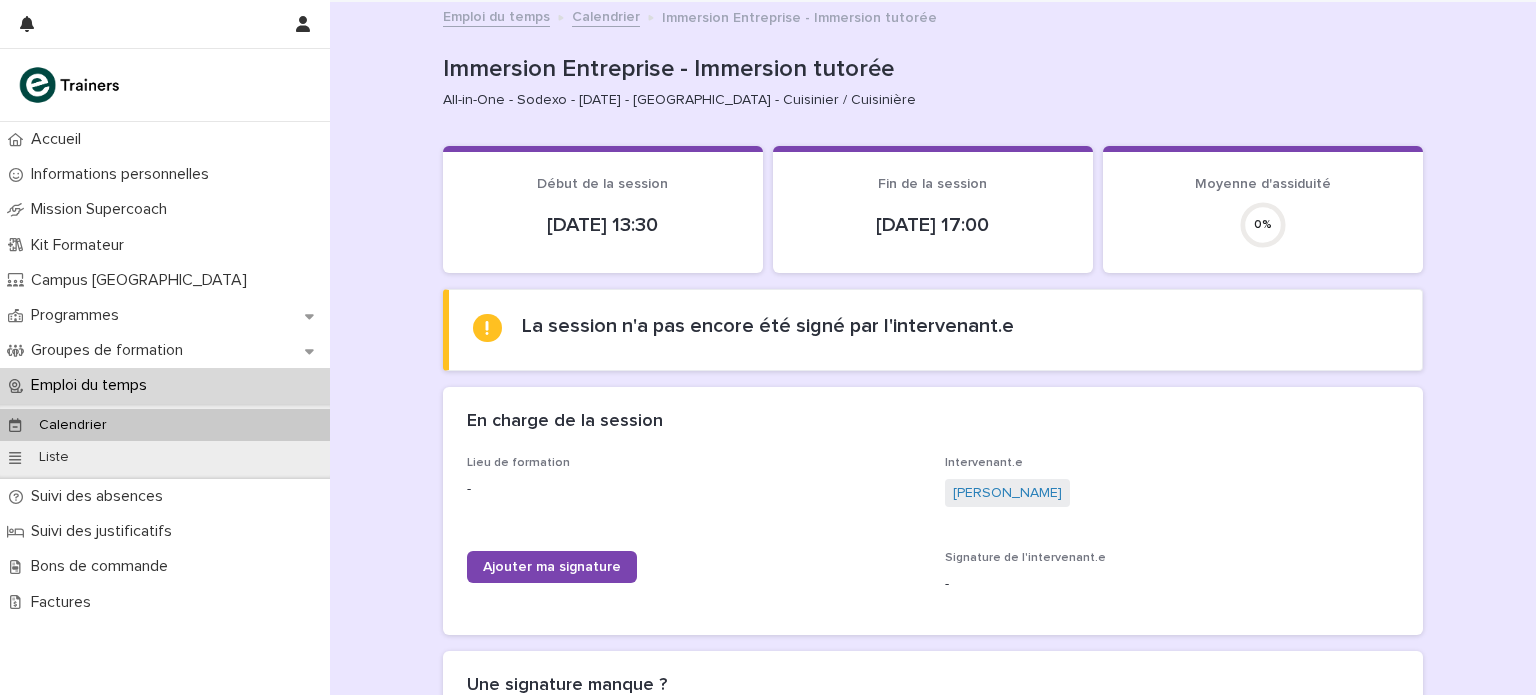 scroll, scrollTop: 49, scrollLeft: 0, axis: vertical 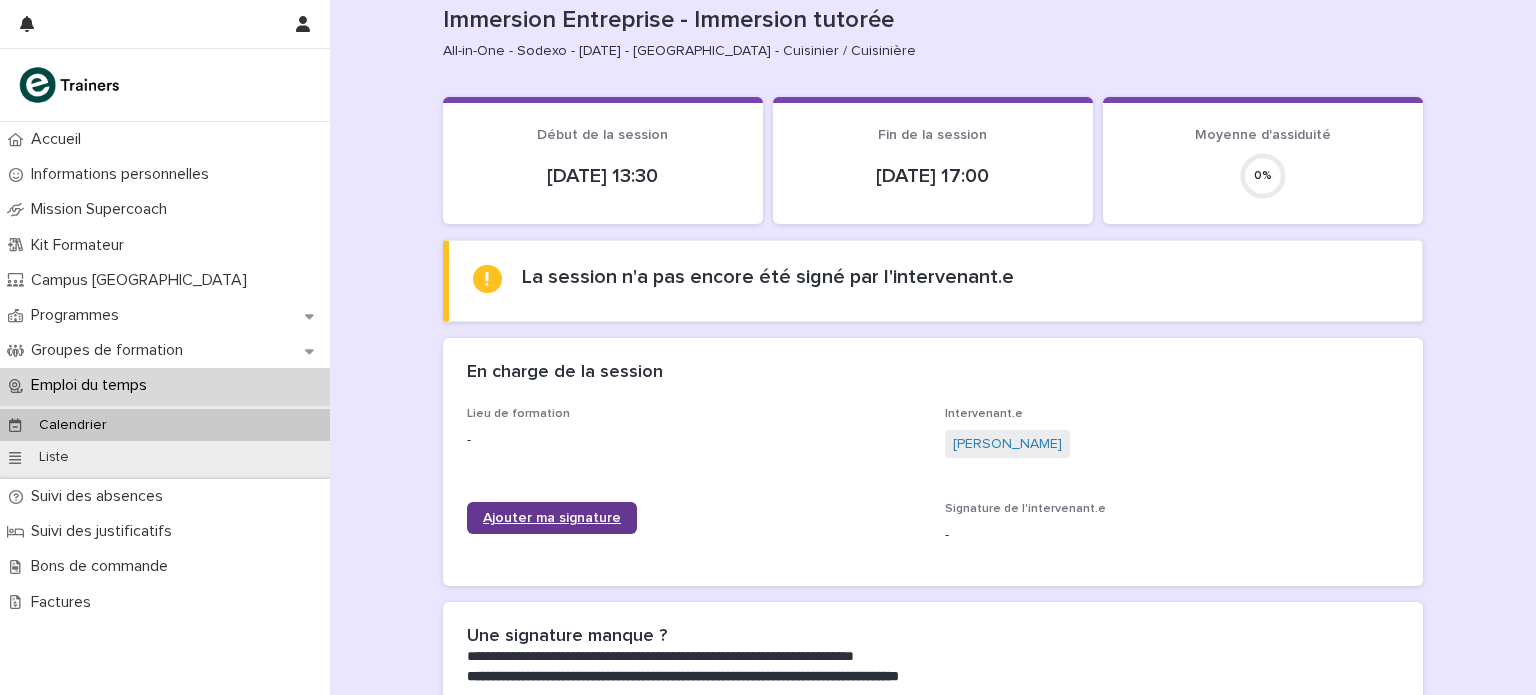click on "Ajouter ma signature" at bounding box center (552, 518) 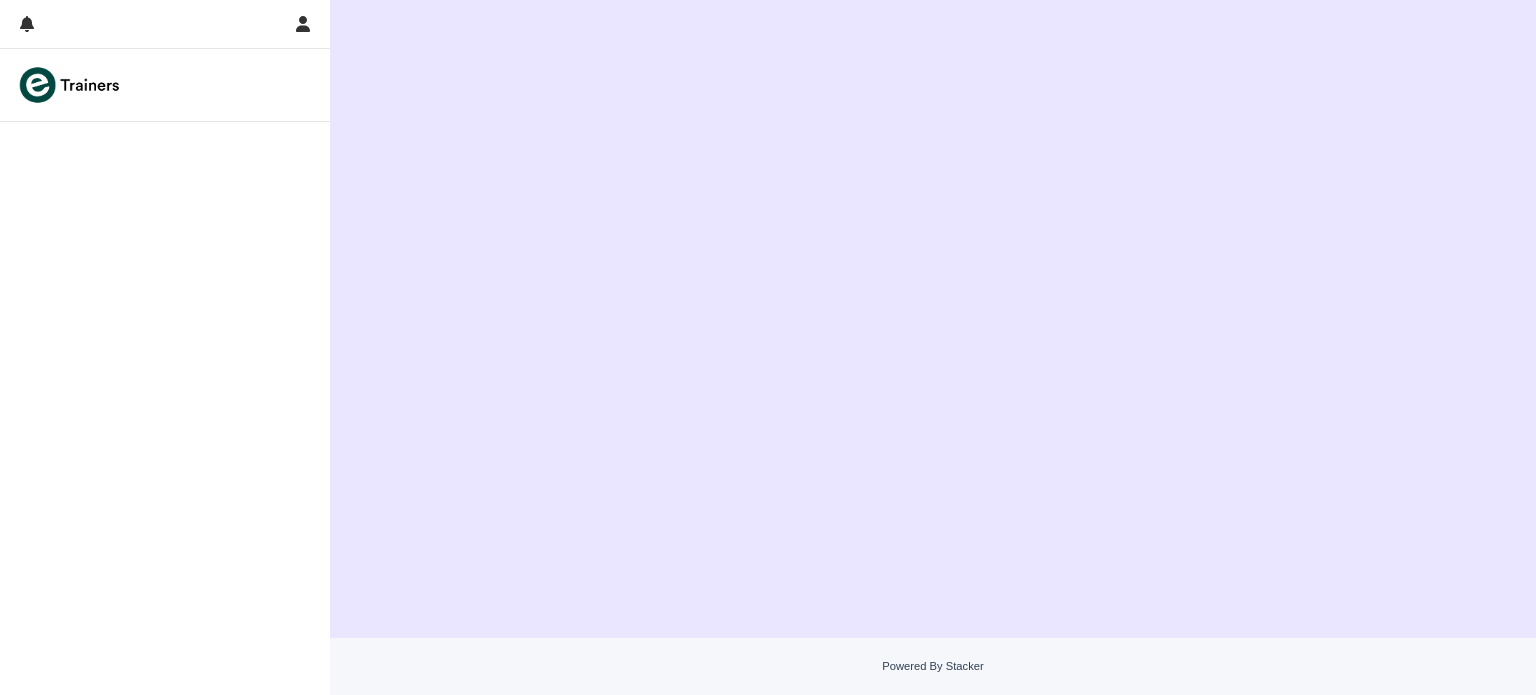 scroll, scrollTop: 0, scrollLeft: 0, axis: both 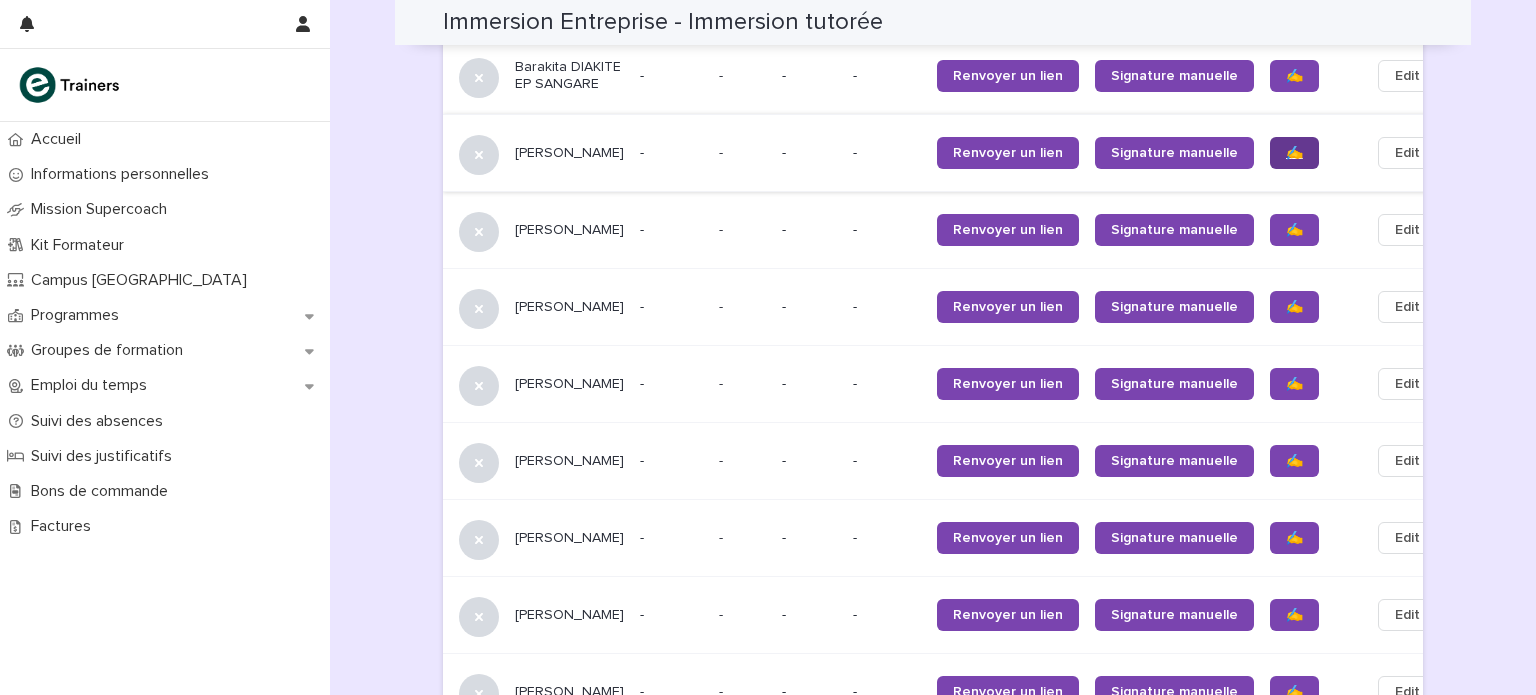 click on "✍️" at bounding box center [1294, 153] 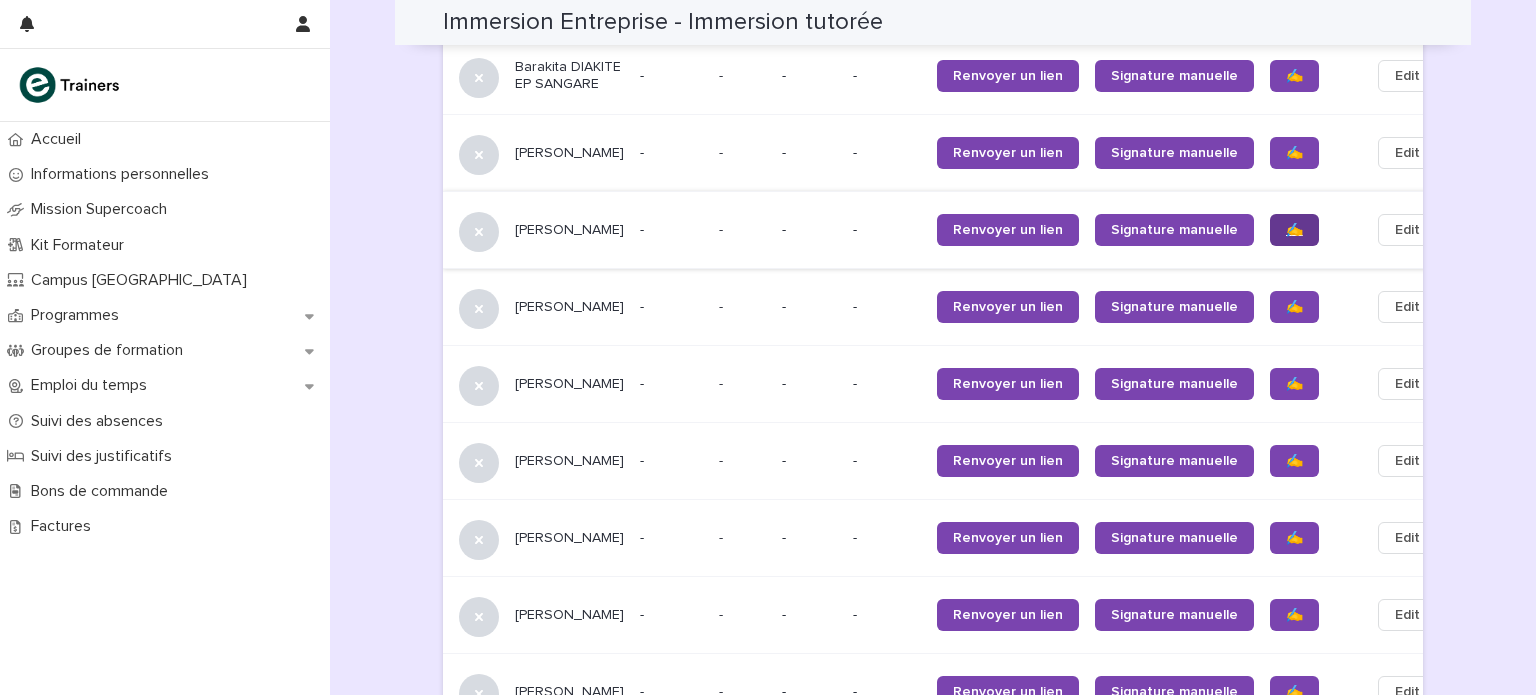 click on "✍️" at bounding box center (1294, 230) 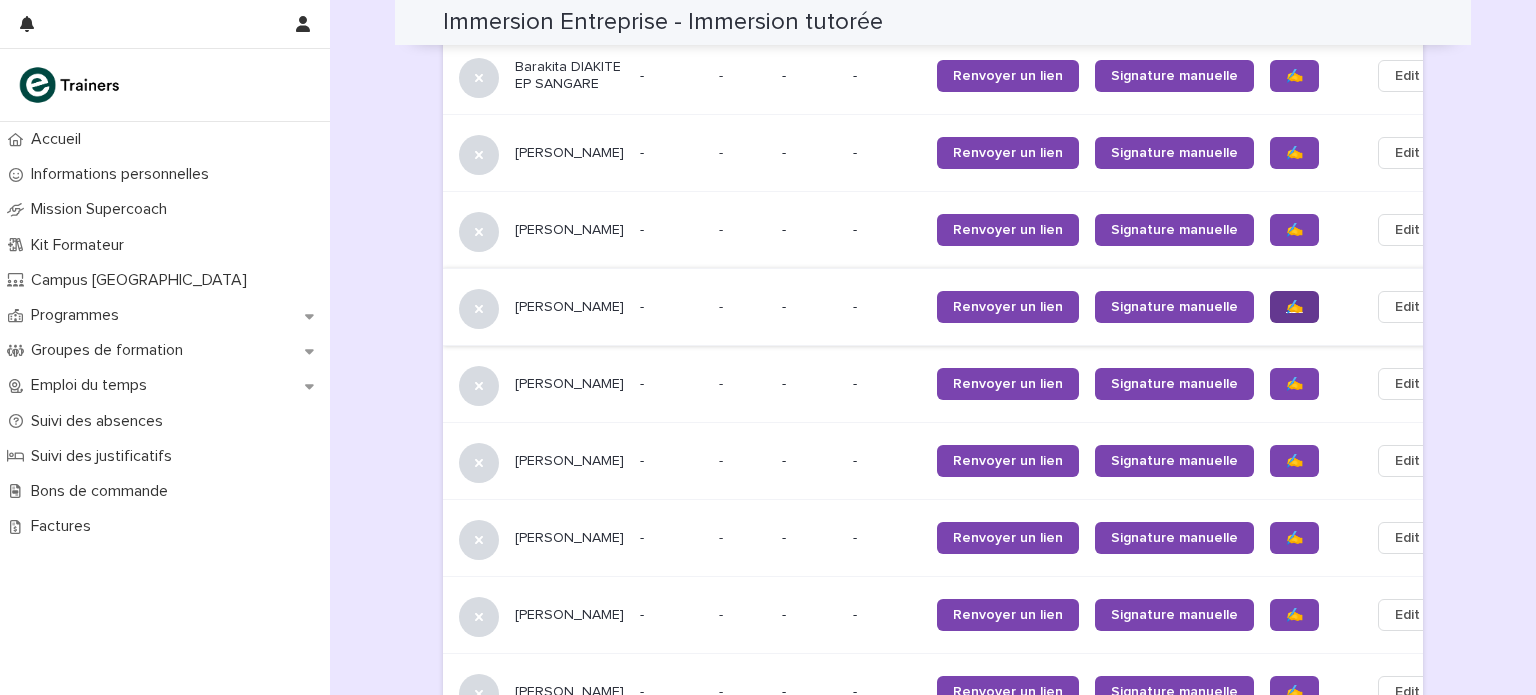 click on "✍️" at bounding box center [1294, 307] 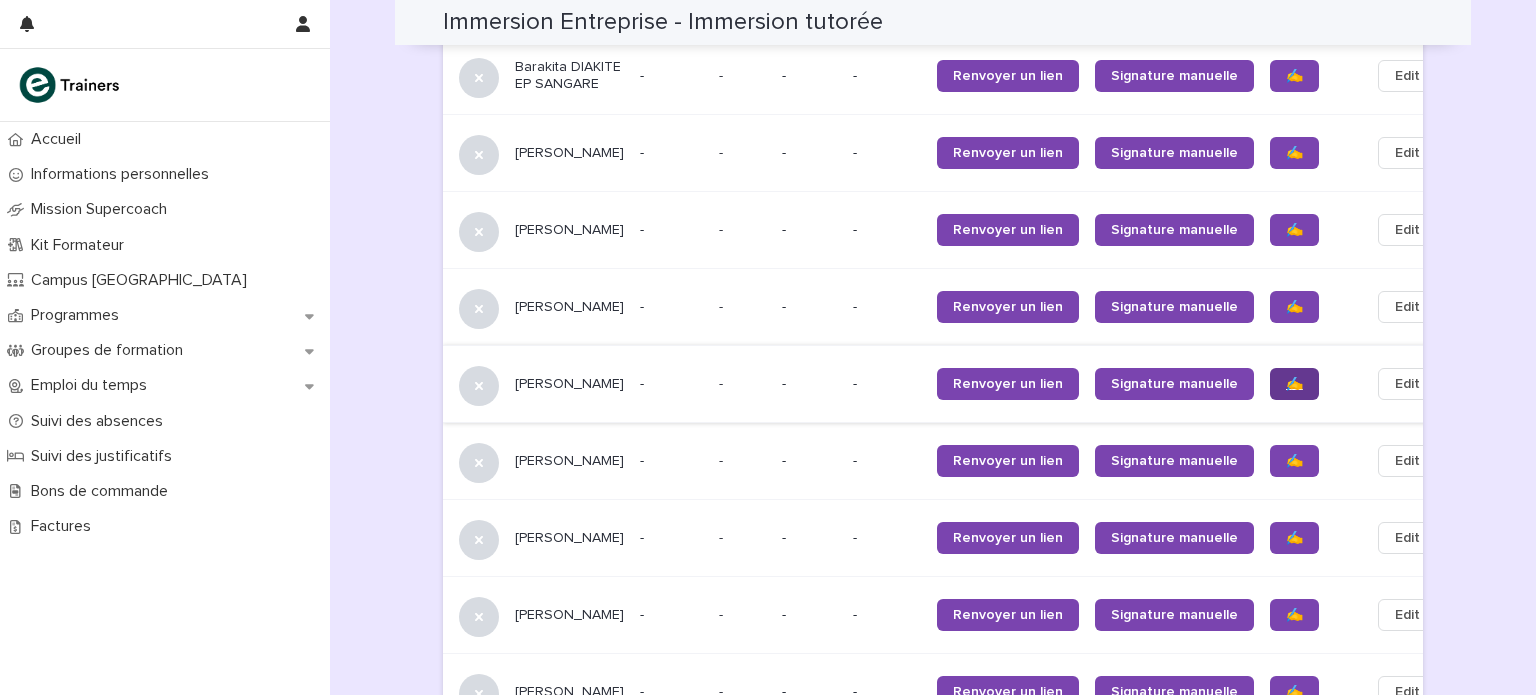 click on "✍️" at bounding box center (1294, 384) 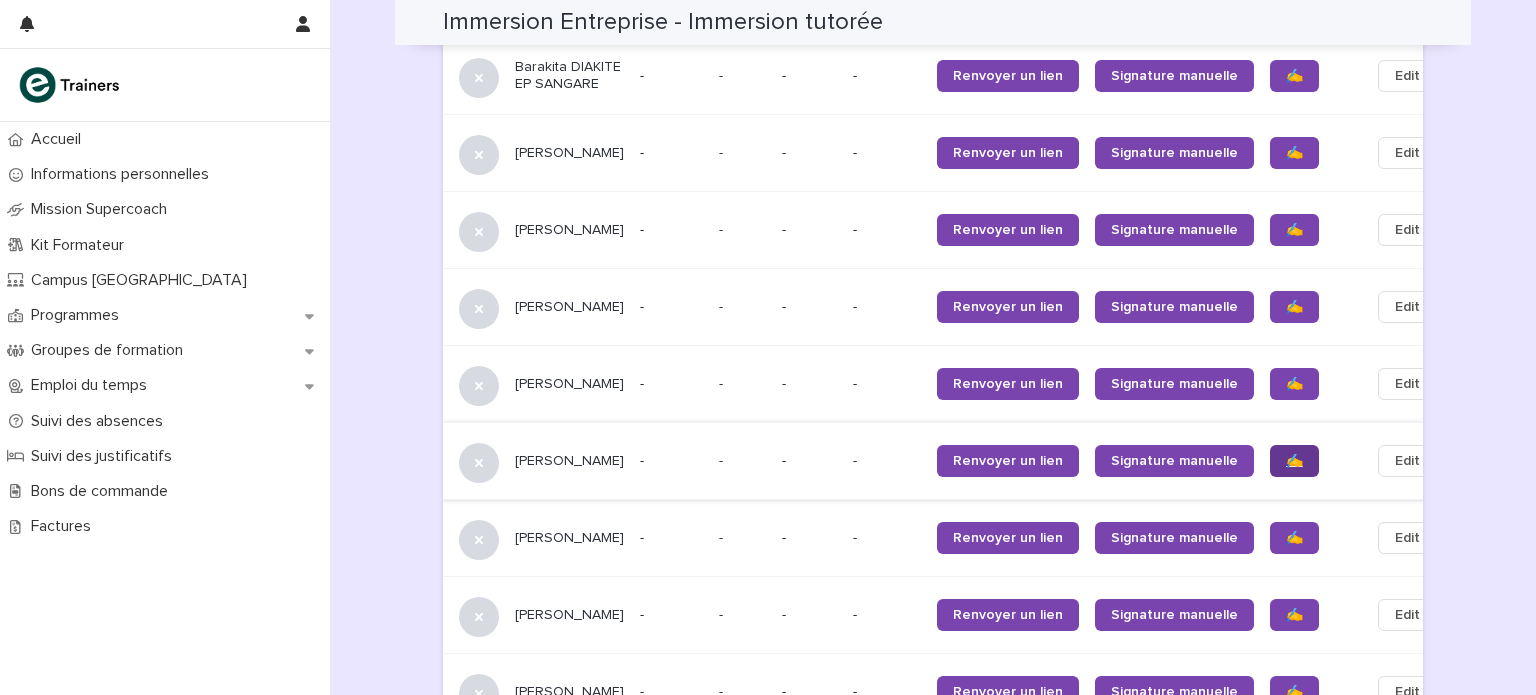 click on "✍️" at bounding box center [1294, 461] 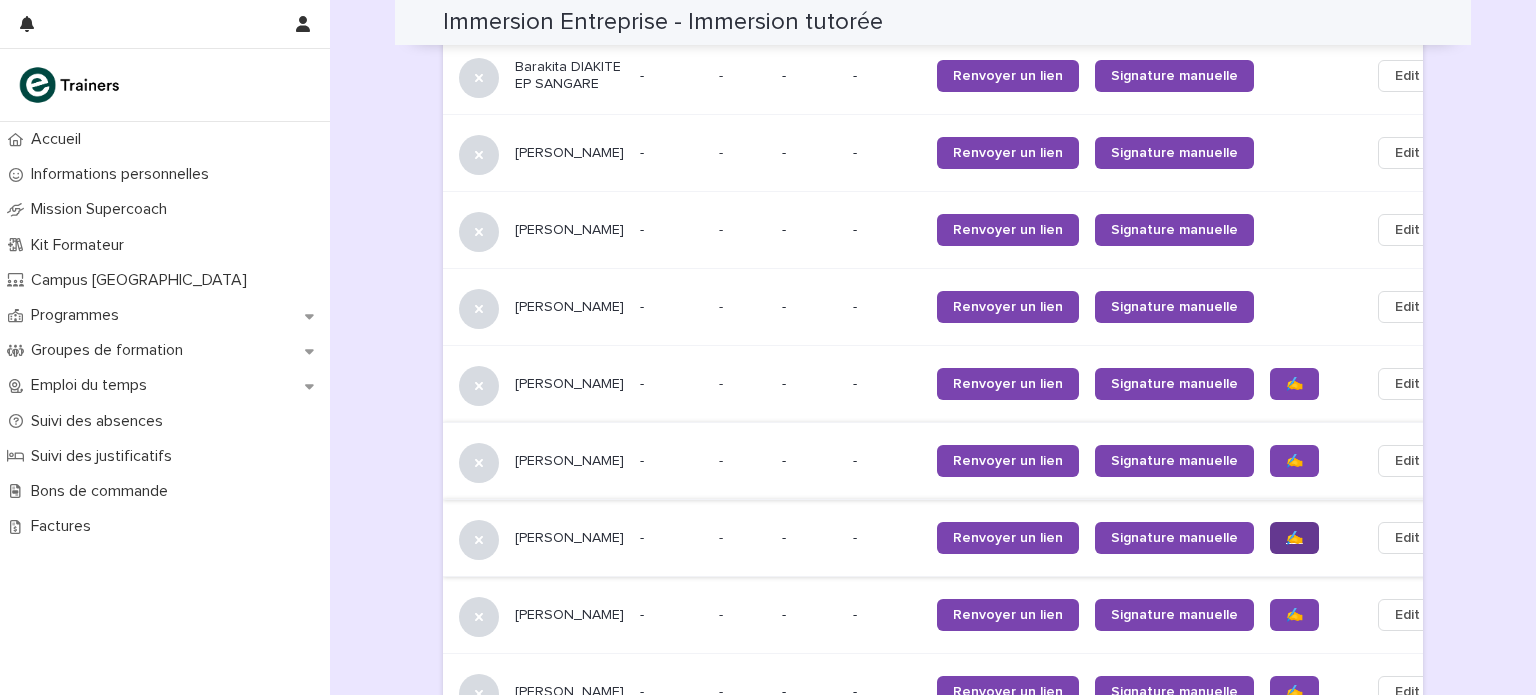 click on "✍️" at bounding box center [1294, 538] 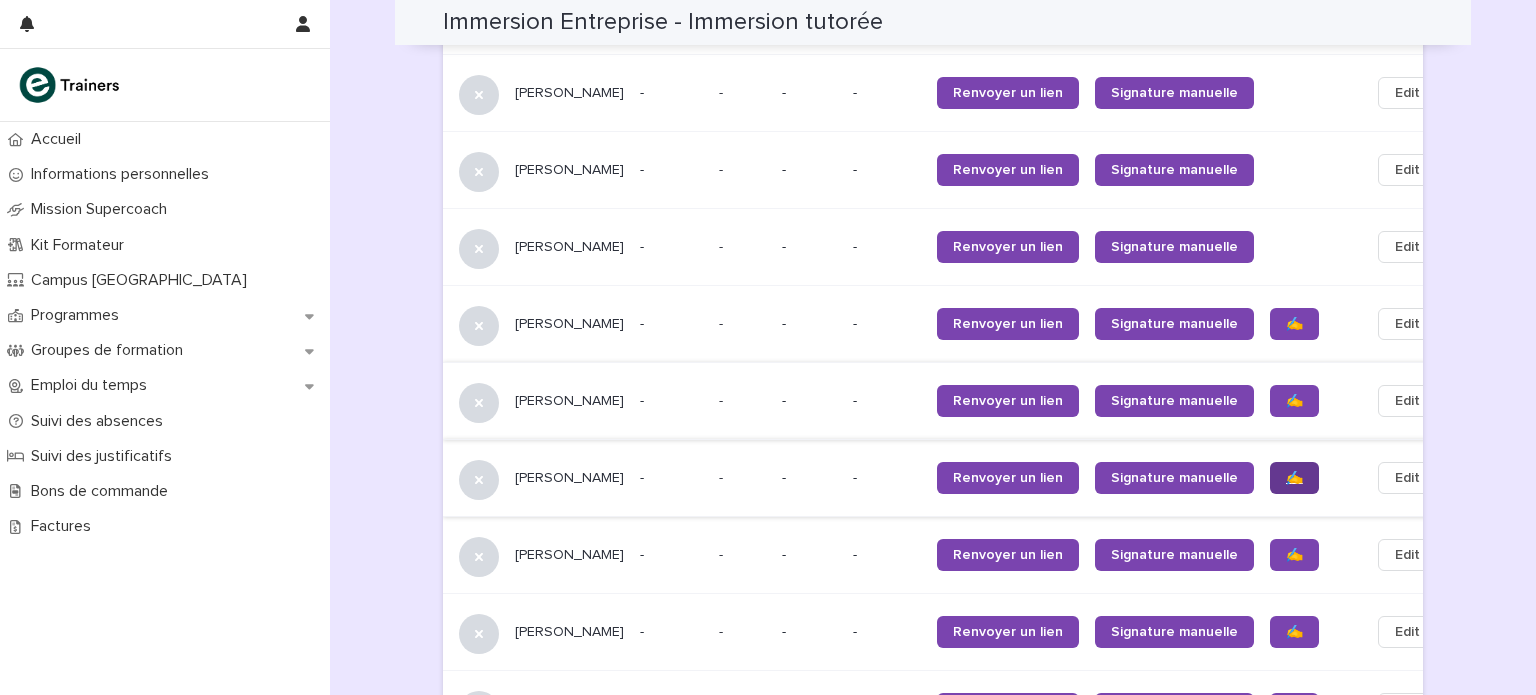 scroll, scrollTop: 1471, scrollLeft: 0, axis: vertical 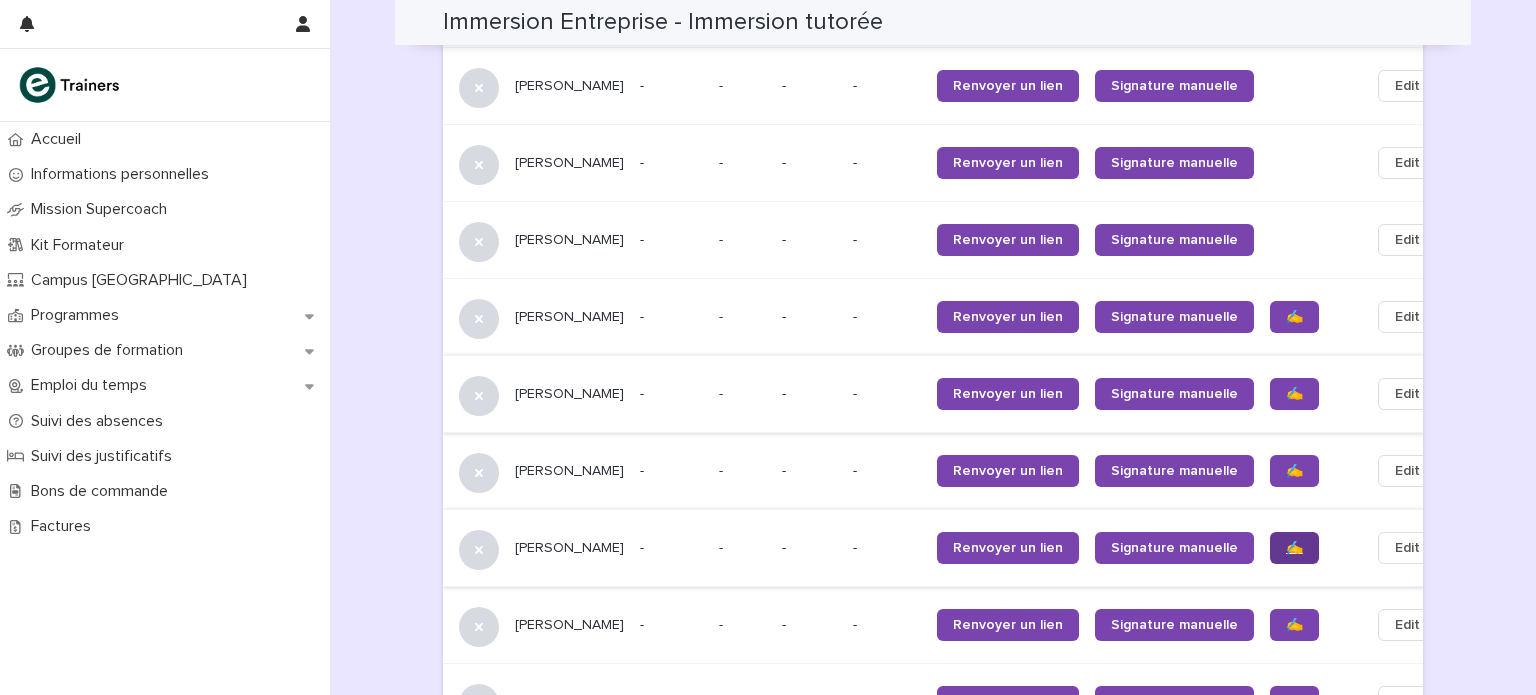 click on "✍️" at bounding box center (1294, 548) 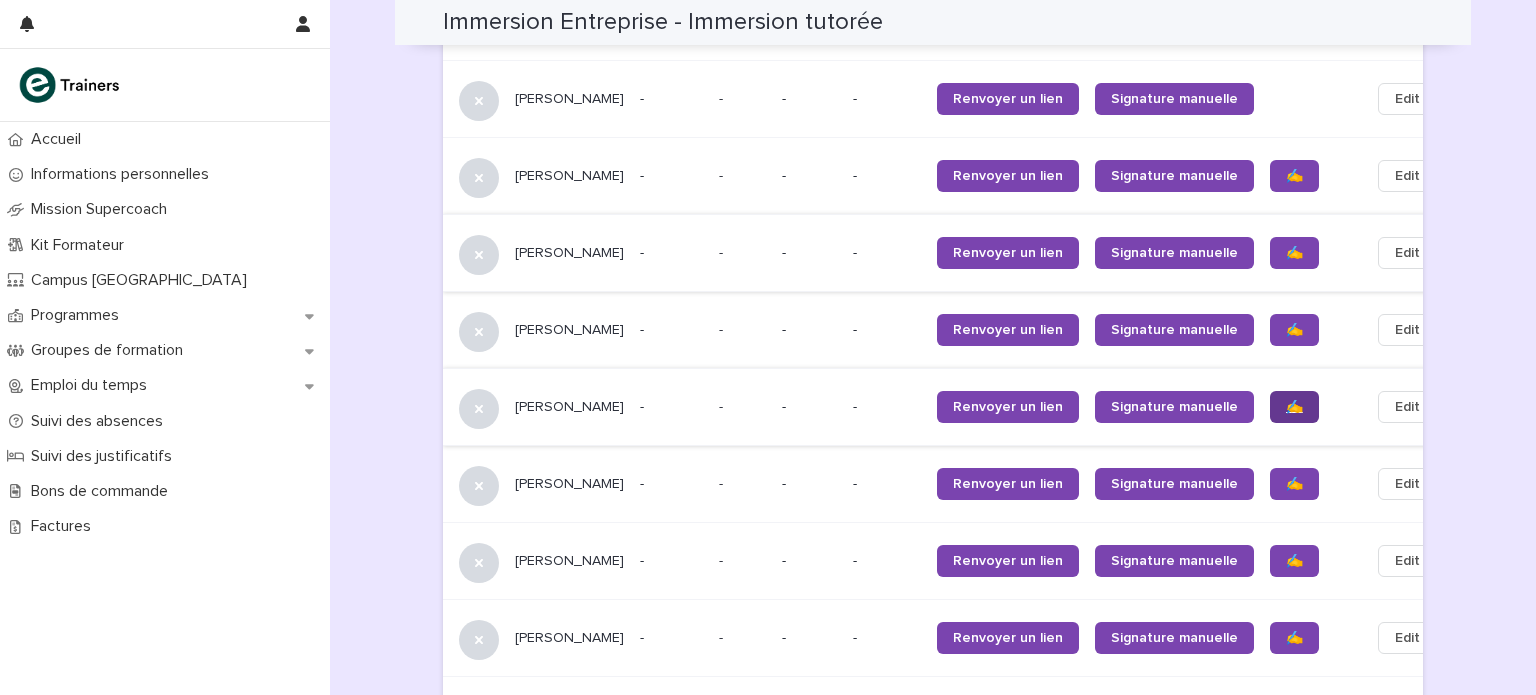 scroll, scrollTop: 1617, scrollLeft: 0, axis: vertical 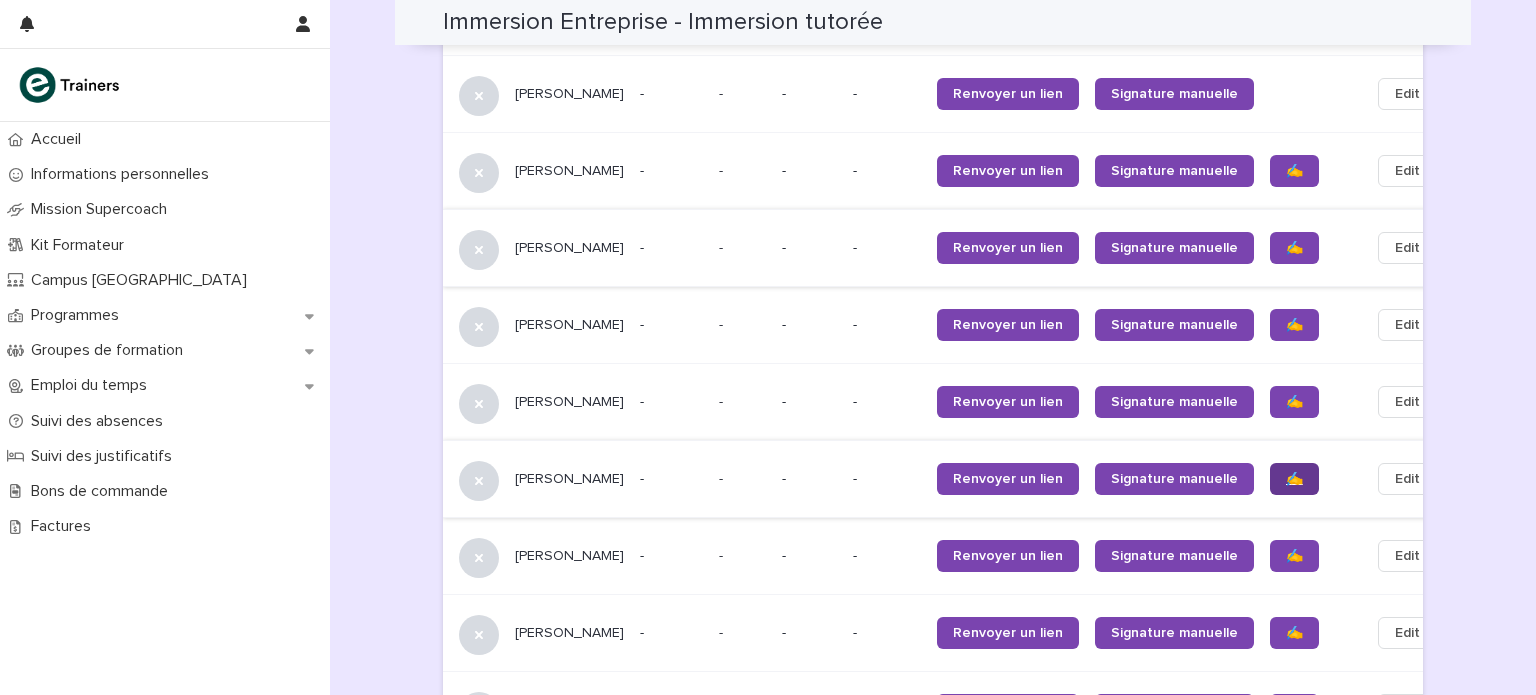 click on "✍️" at bounding box center (1294, 479) 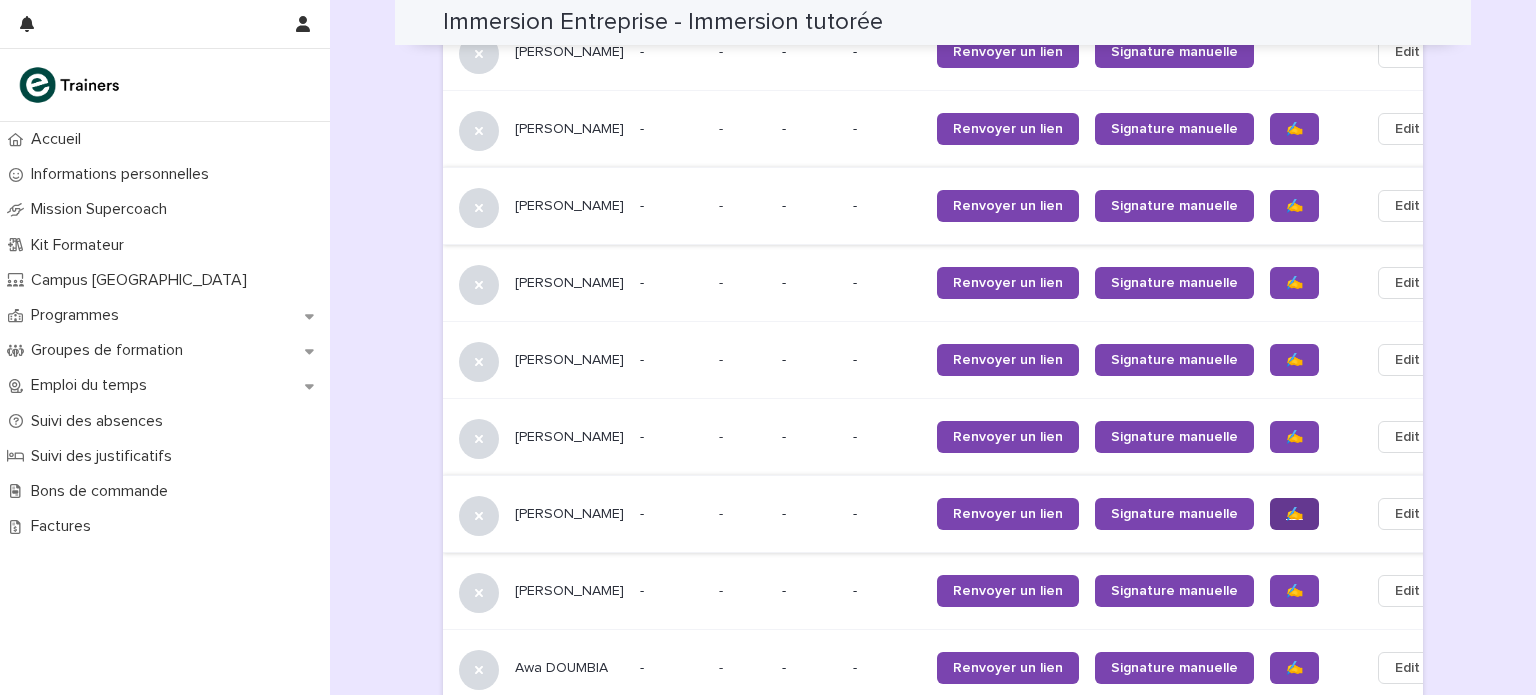 click on "✍️" at bounding box center (1294, 514) 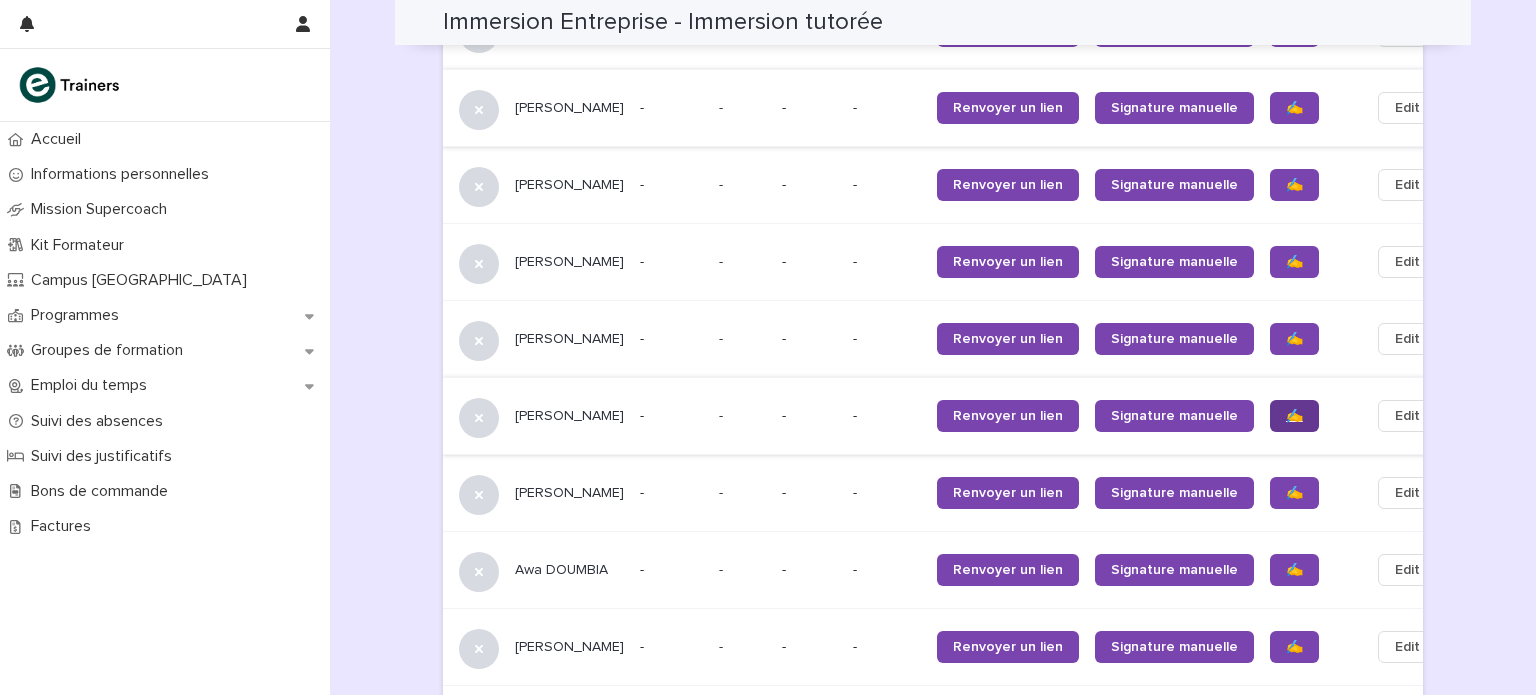 scroll, scrollTop: 1760, scrollLeft: 0, axis: vertical 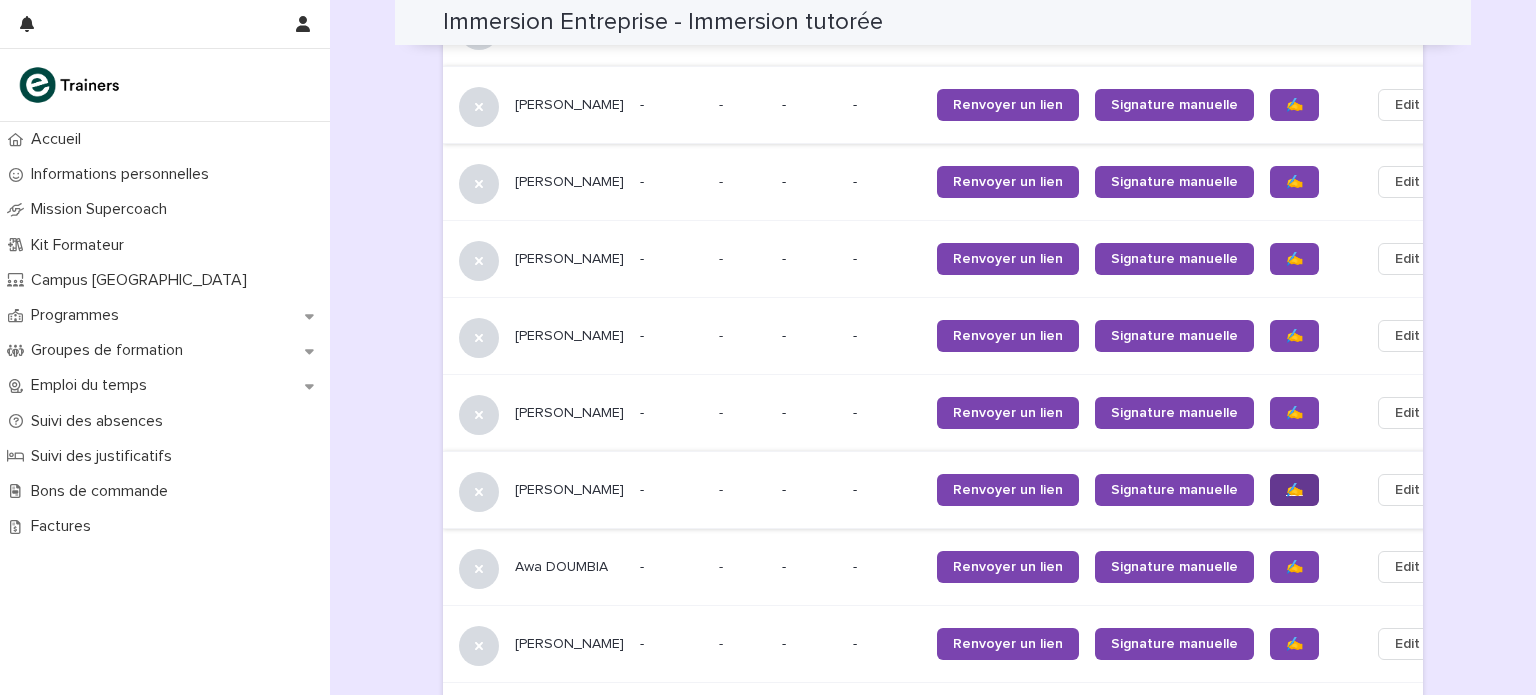 click on "✍️" at bounding box center (1294, 490) 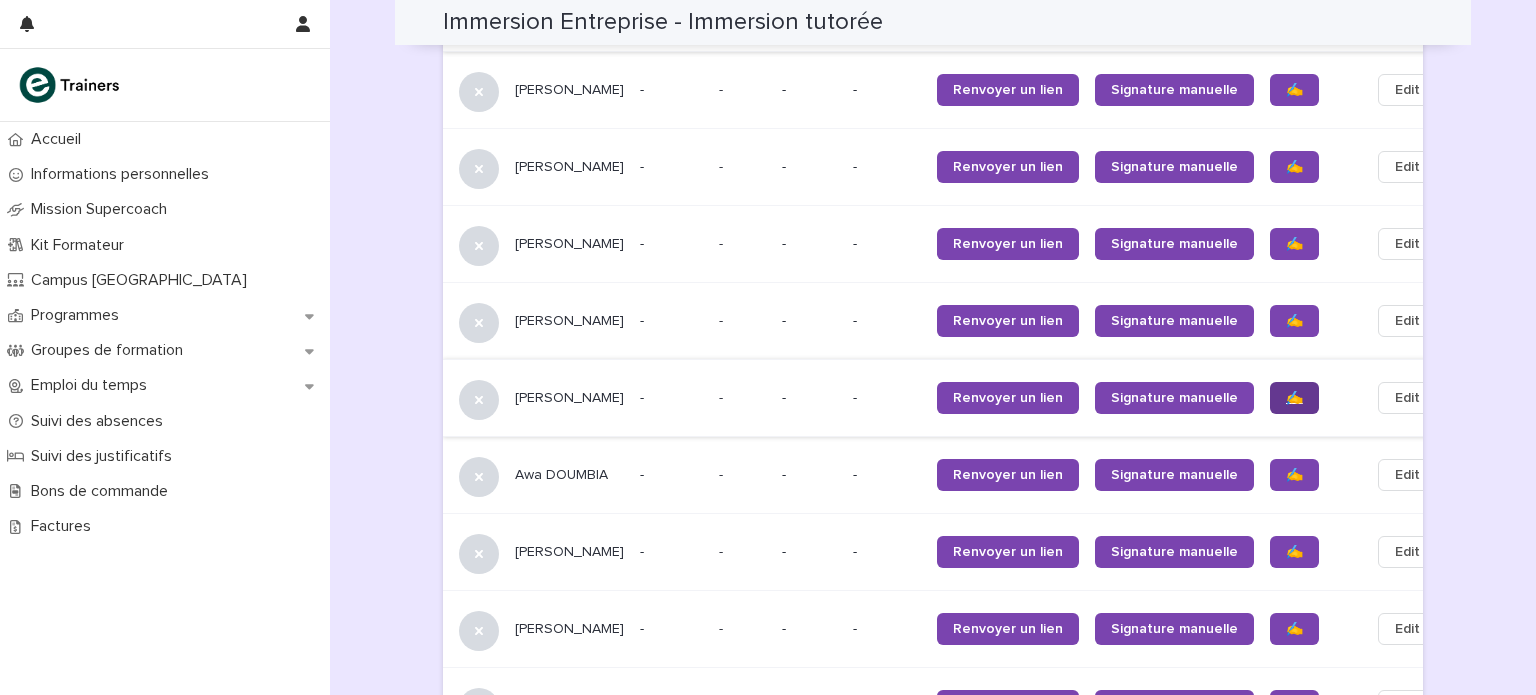 scroll, scrollTop: 1868, scrollLeft: 0, axis: vertical 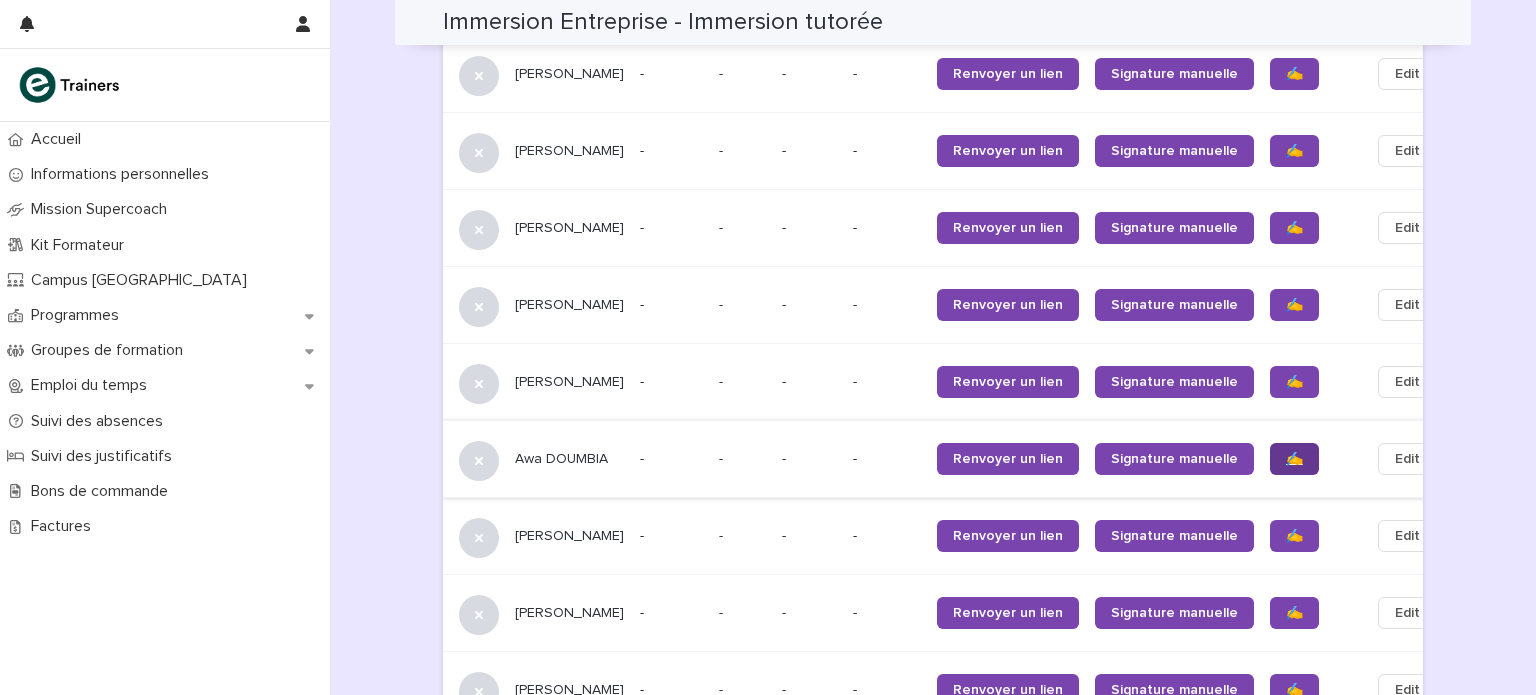 click on "✍️" at bounding box center (1294, 459) 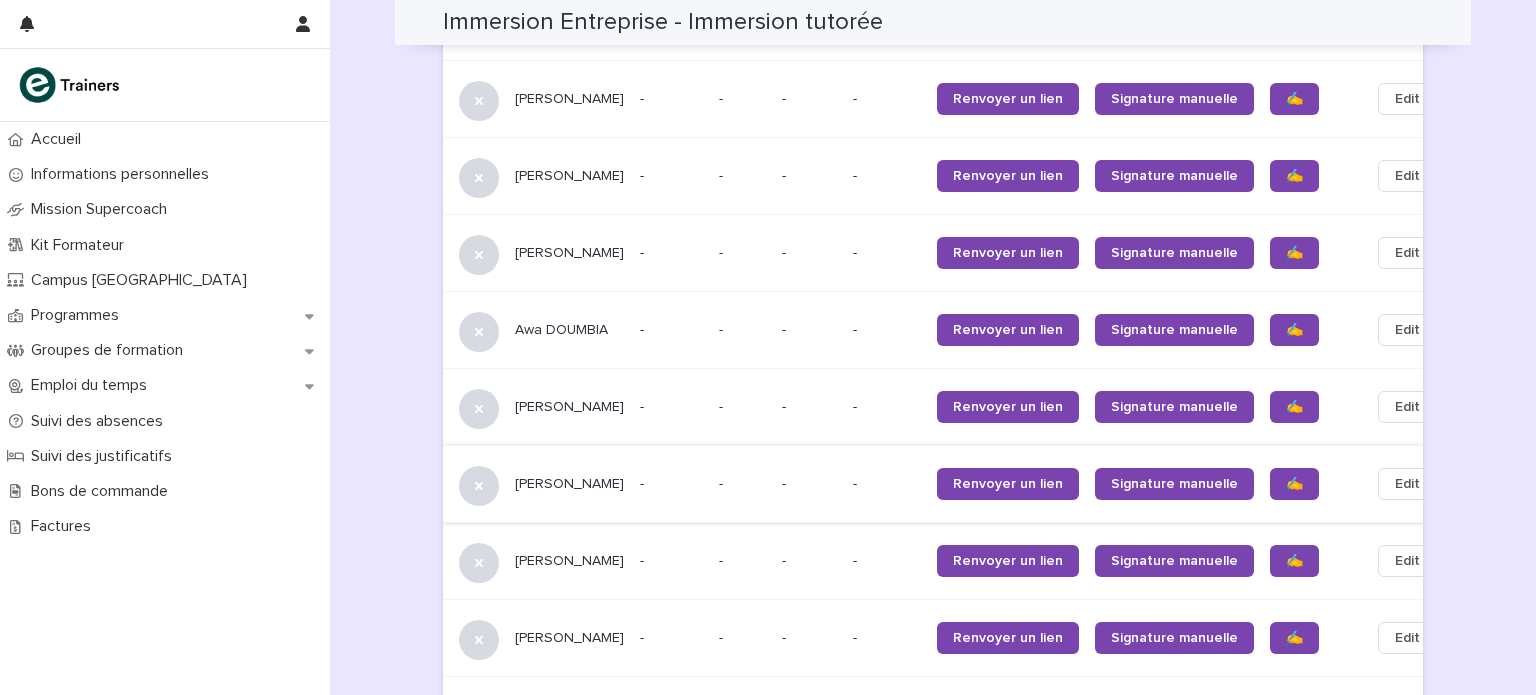 scroll, scrollTop: 2000, scrollLeft: 0, axis: vertical 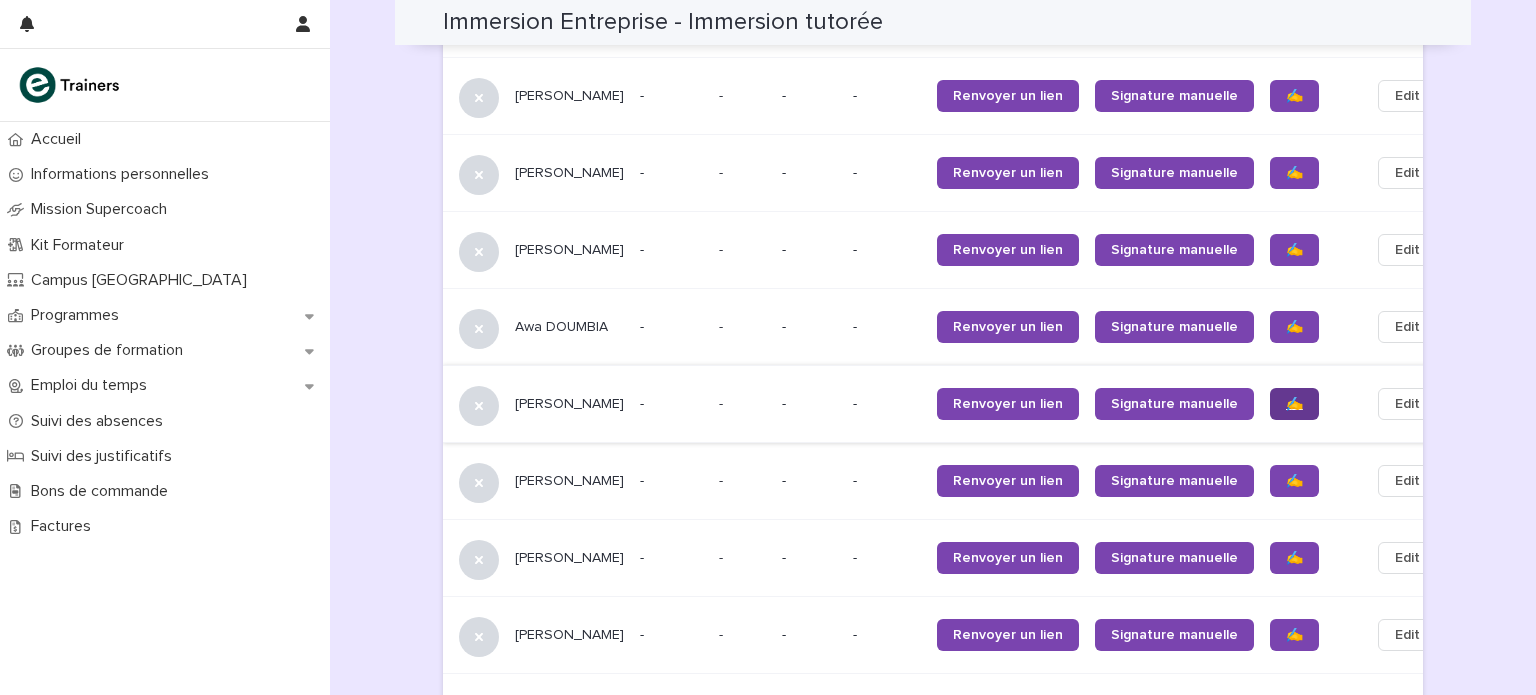 click on "✍️" at bounding box center [1294, 404] 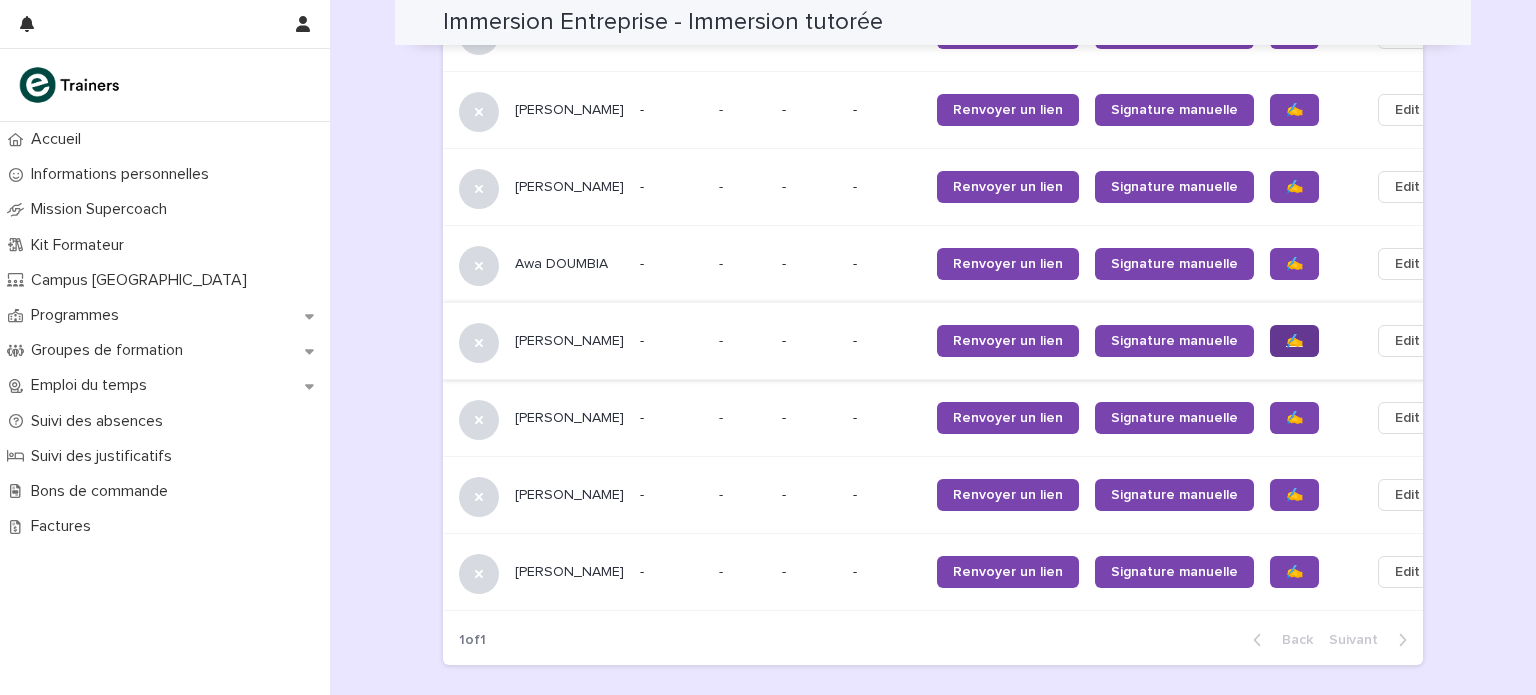 scroll, scrollTop: 2080, scrollLeft: 0, axis: vertical 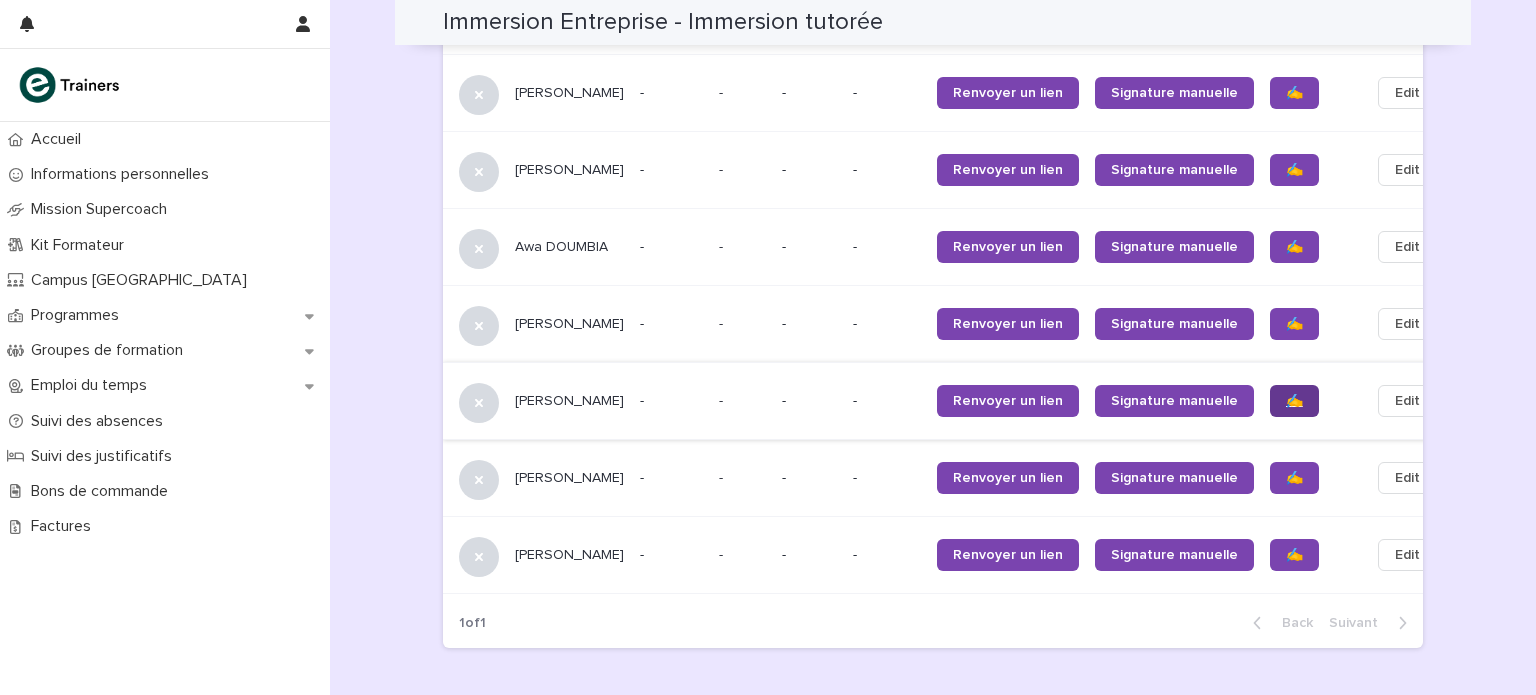 click on "✍️" at bounding box center [1294, 401] 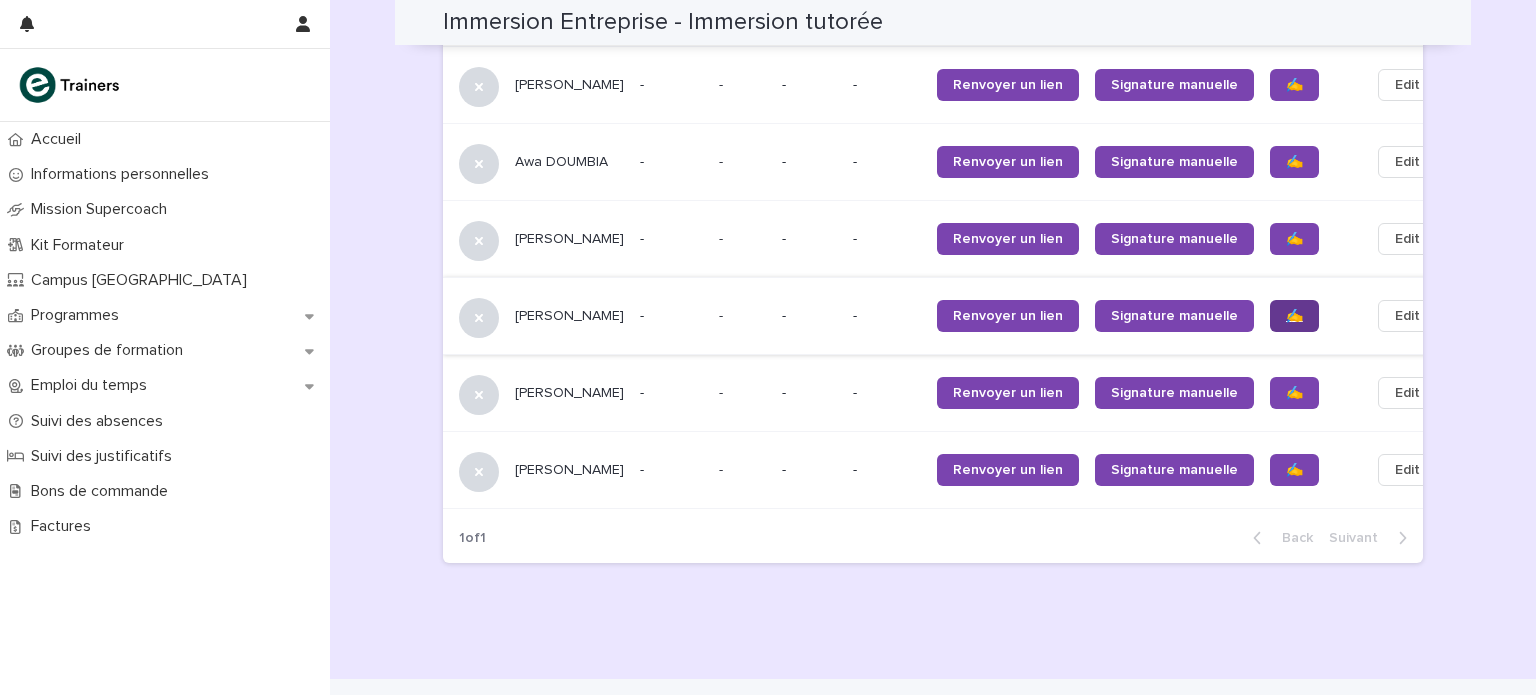 scroll, scrollTop: 2185, scrollLeft: 0, axis: vertical 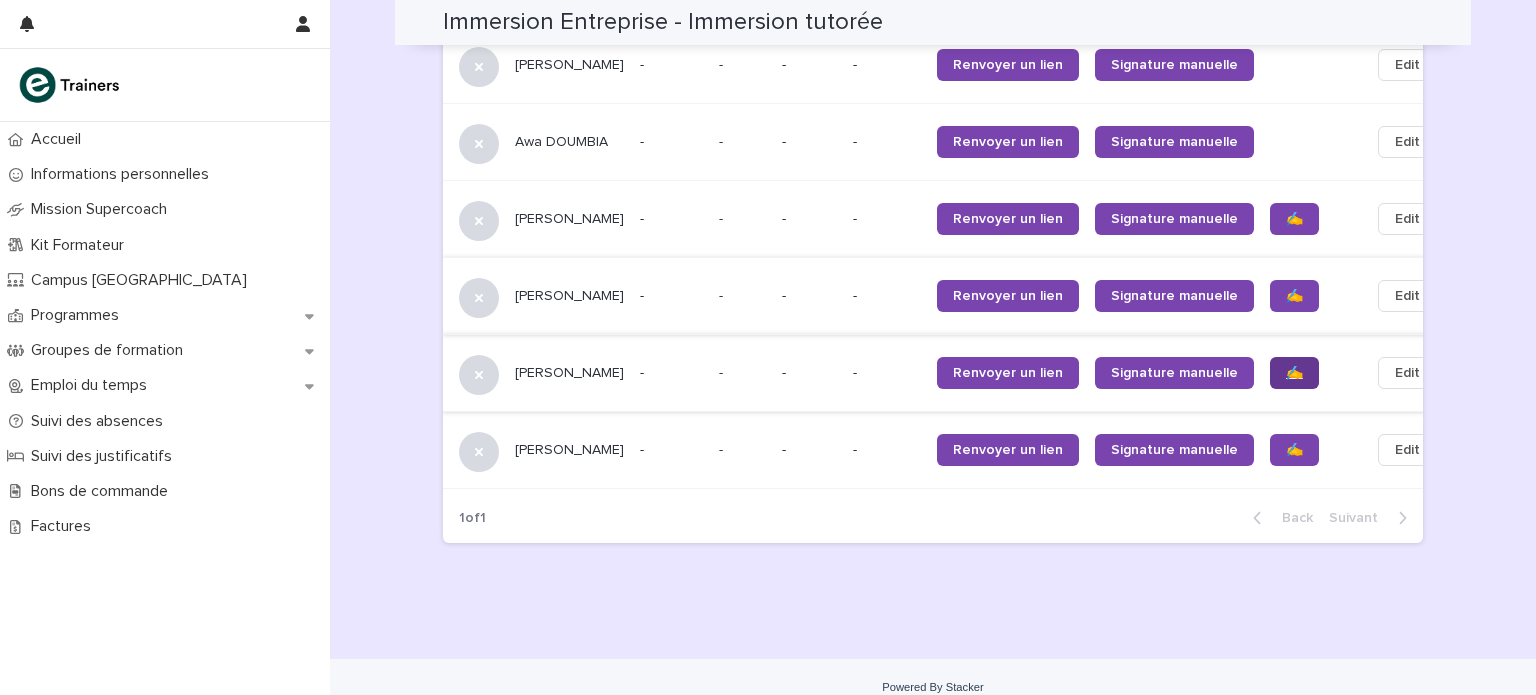 click on "✍️" at bounding box center (1294, 373) 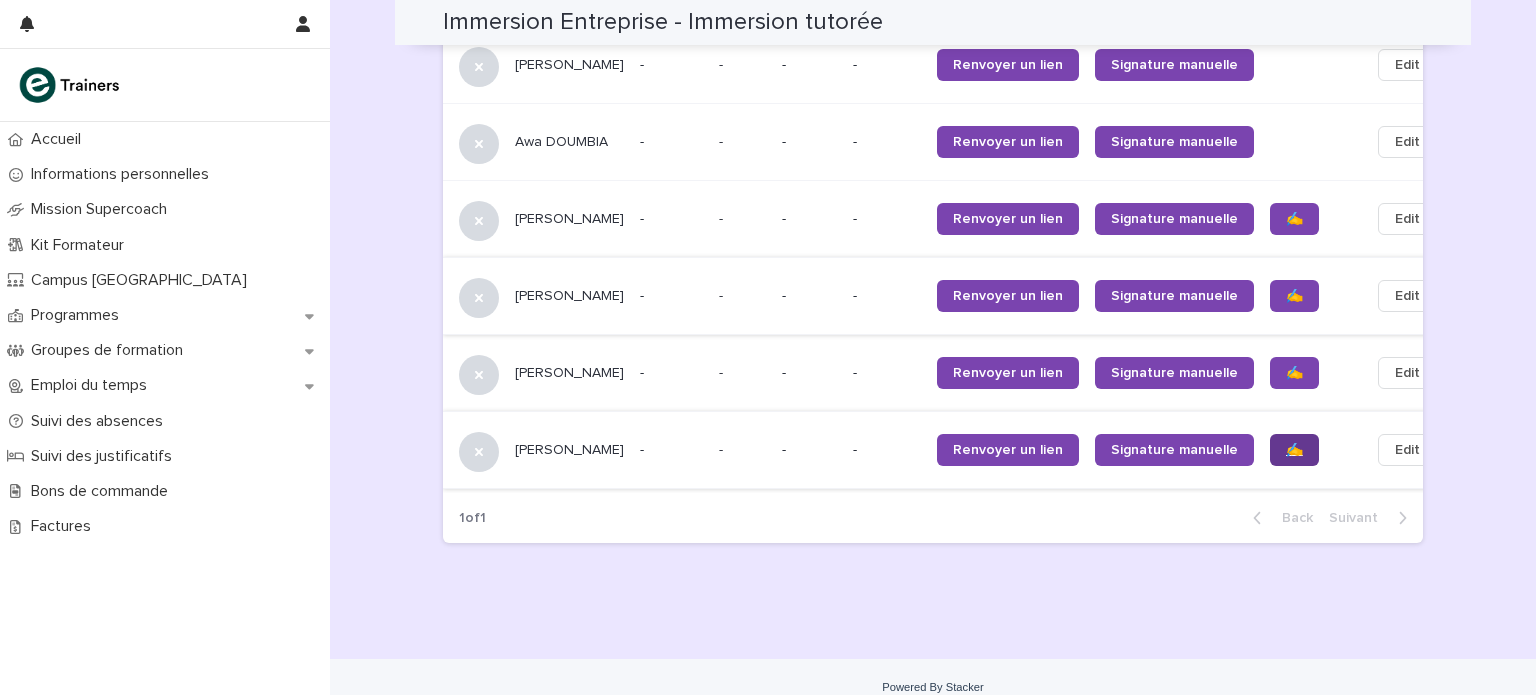 click on "✍️" at bounding box center [1294, 450] 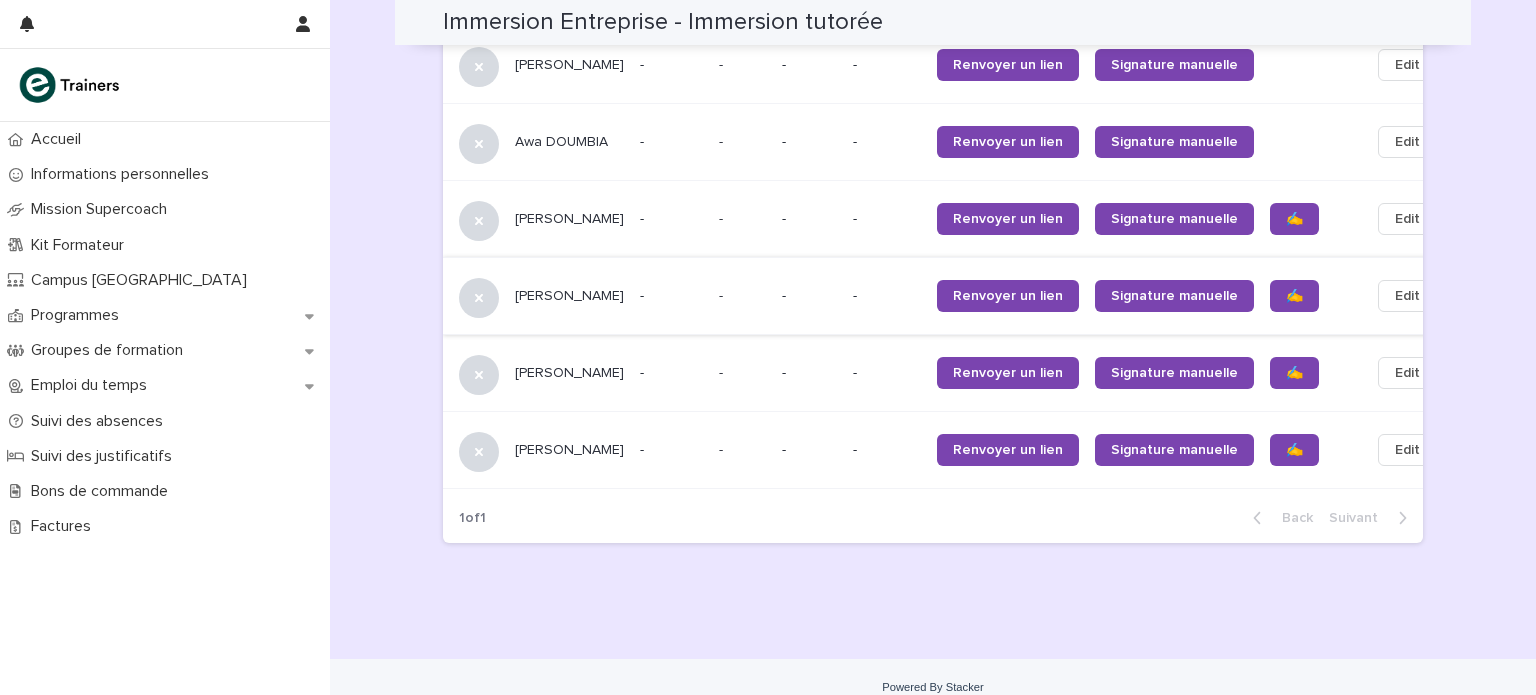 scroll, scrollTop: 0, scrollLeft: 0, axis: both 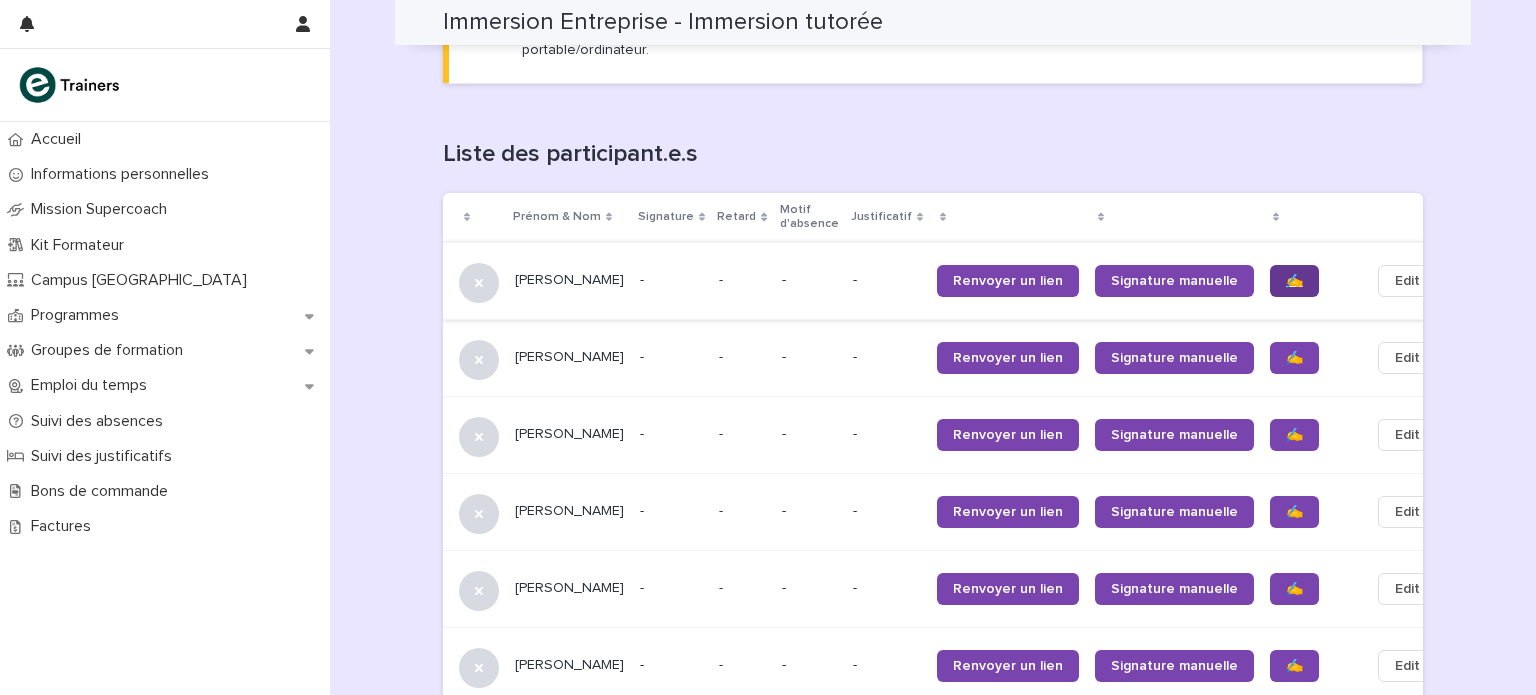 click on "✍️" at bounding box center [1294, 281] 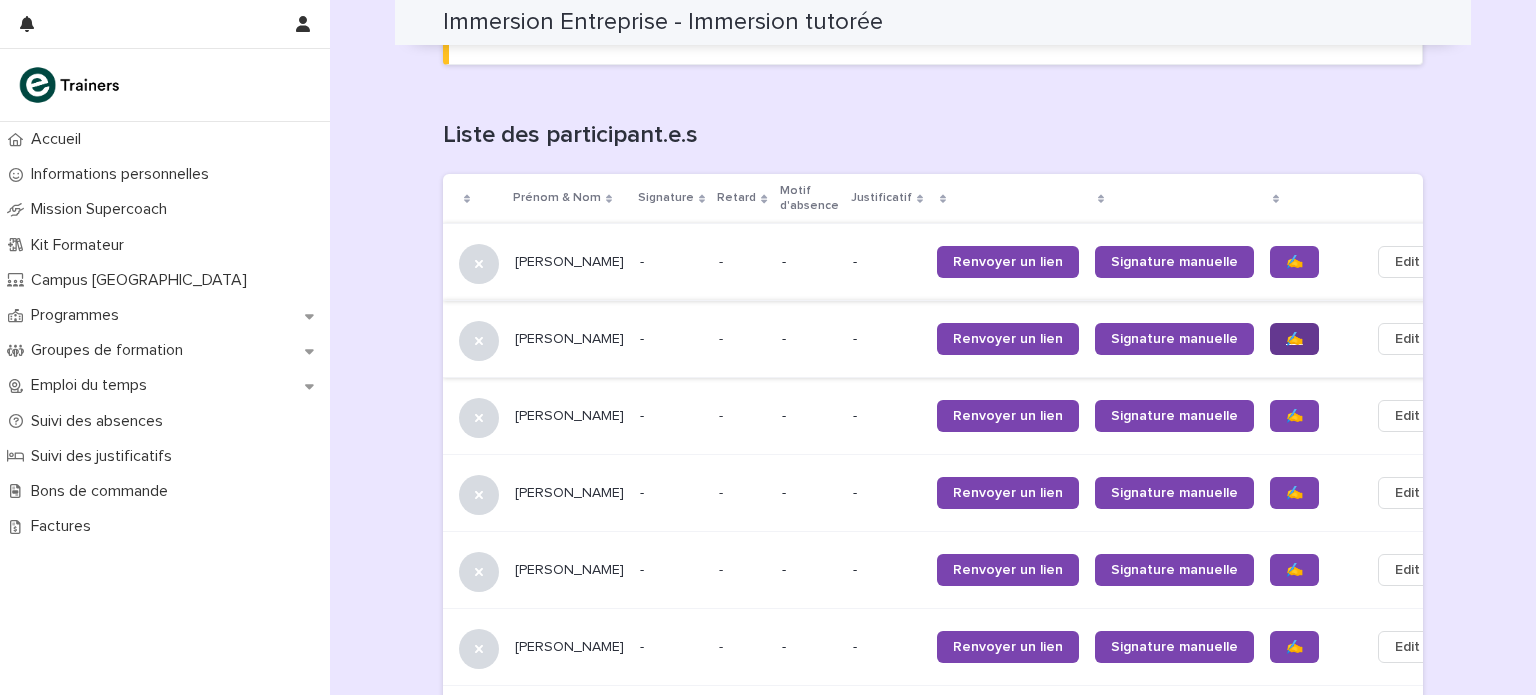 scroll, scrollTop: 1208, scrollLeft: 0, axis: vertical 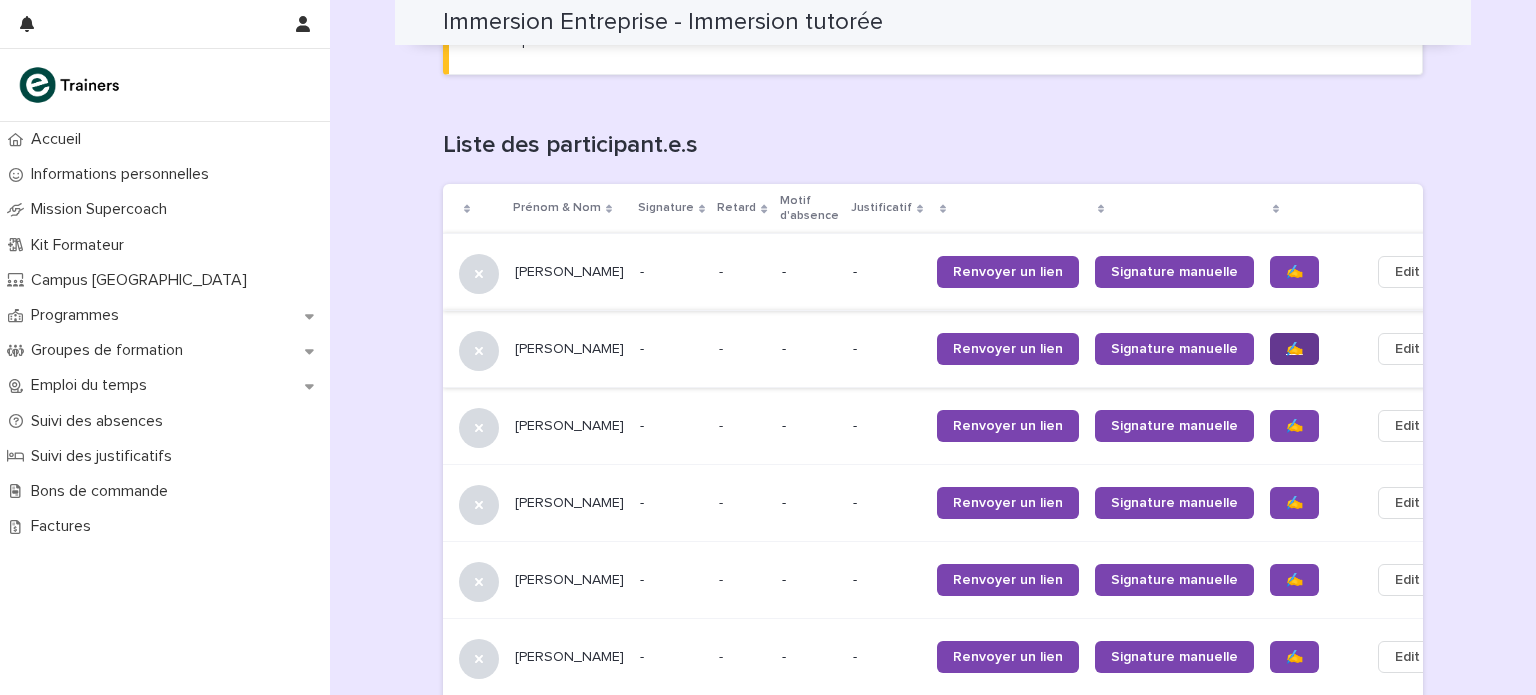 click on "✍️" at bounding box center (1294, 349) 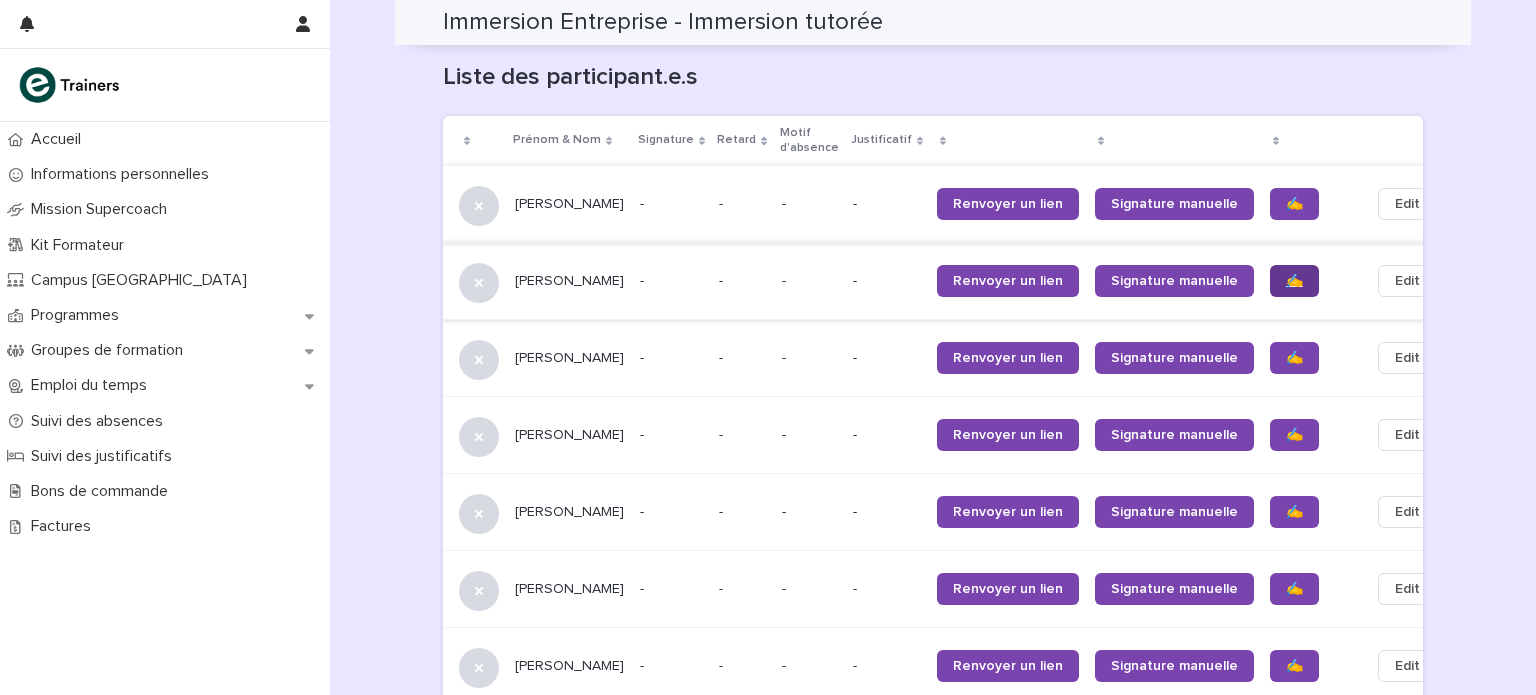 scroll, scrollTop: 1287, scrollLeft: 0, axis: vertical 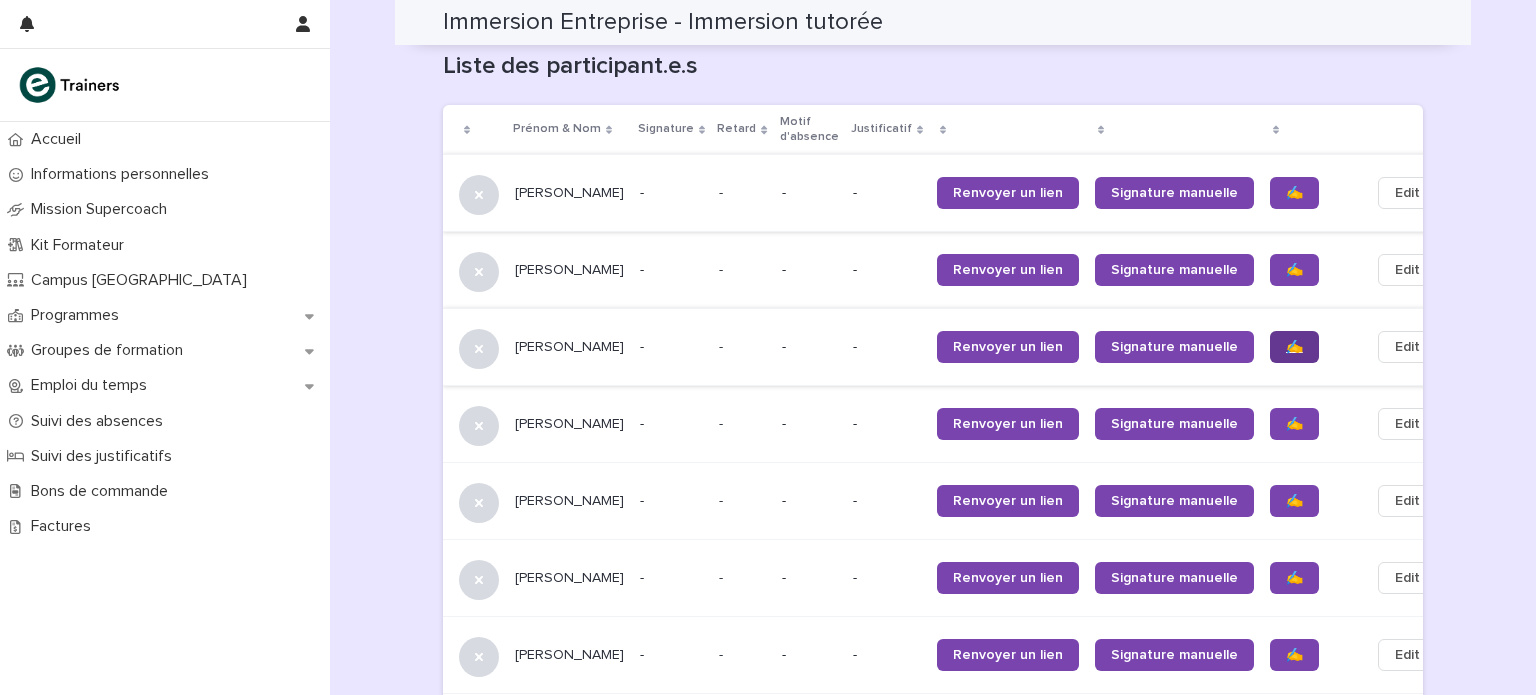 click on "✍️" at bounding box center (1294, 347) 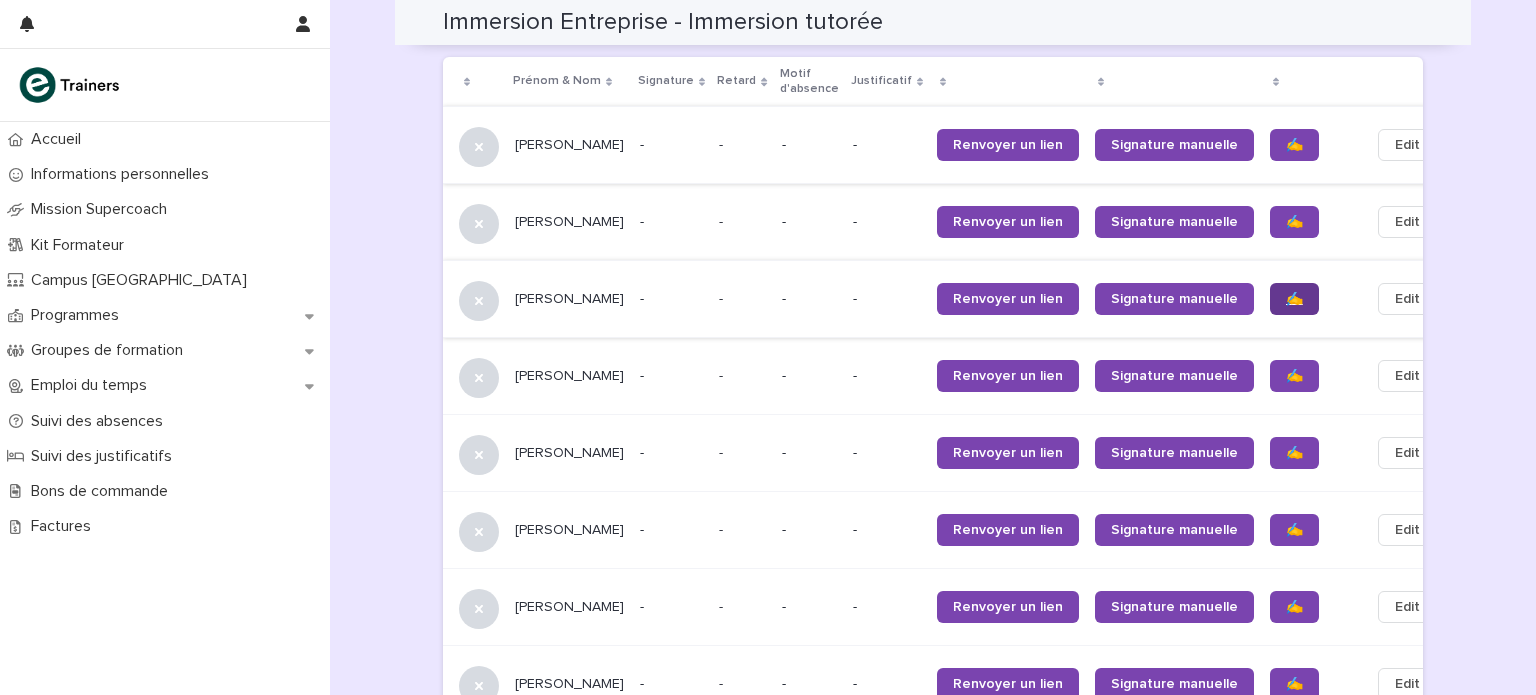 scroll, scrollTop: 1333, scrollLeft: 0, axis: vertical 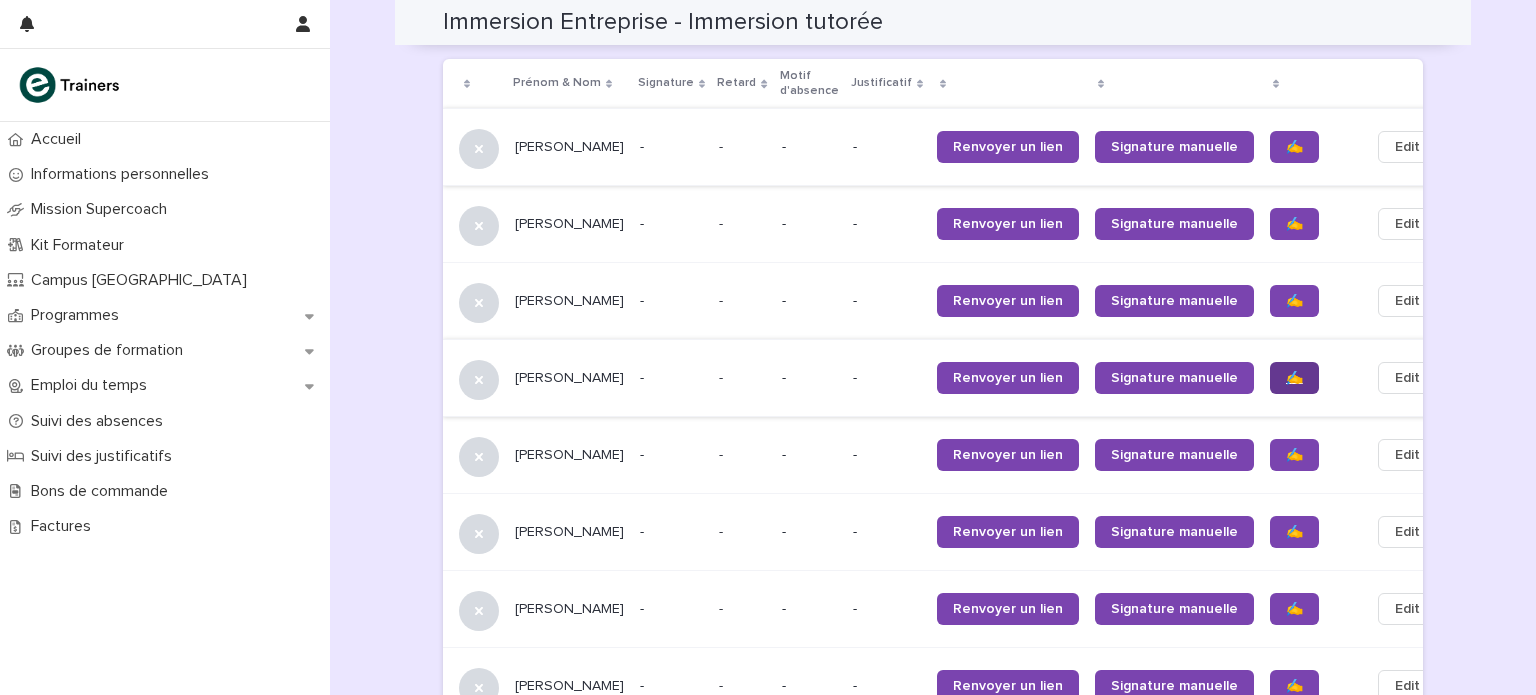 click on "✍️" at bounding box center [1294, 378] 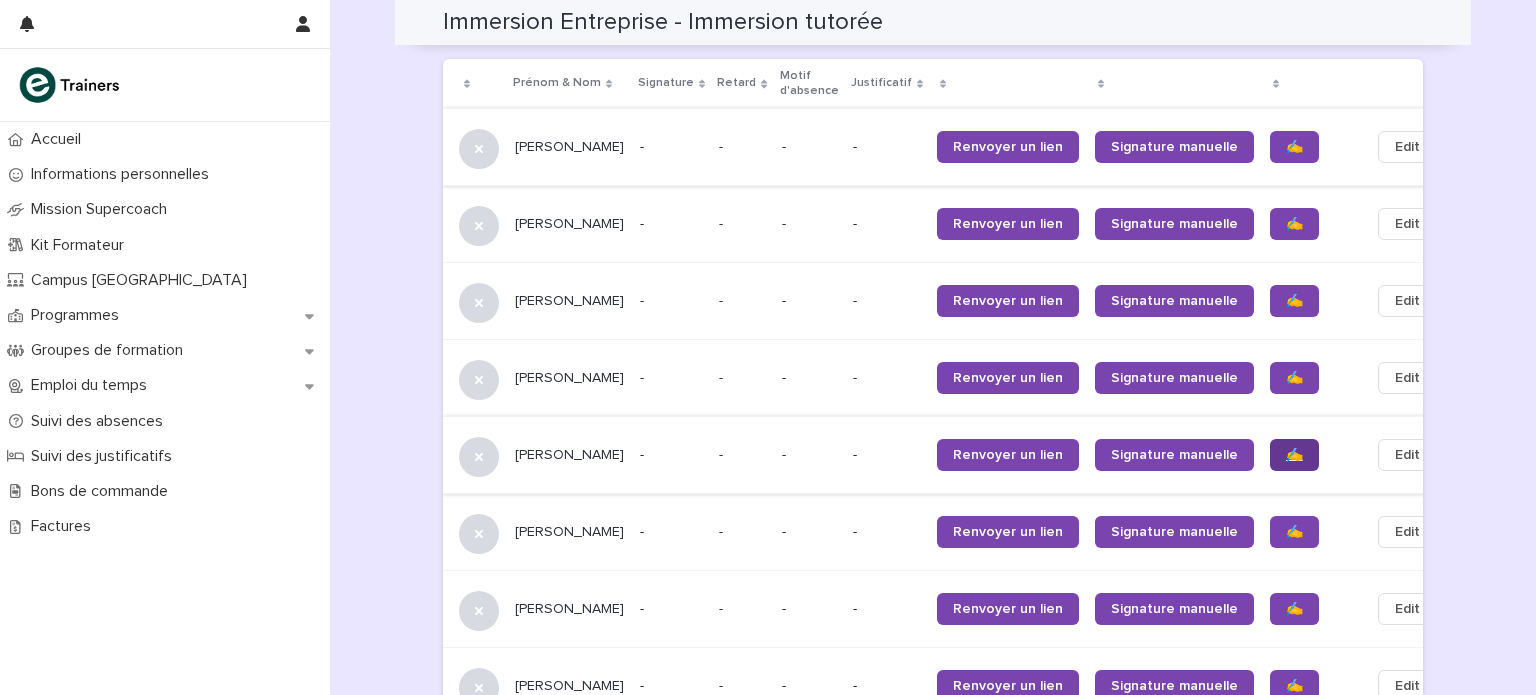 click on "✍️" at bounding box center (1294, 455) 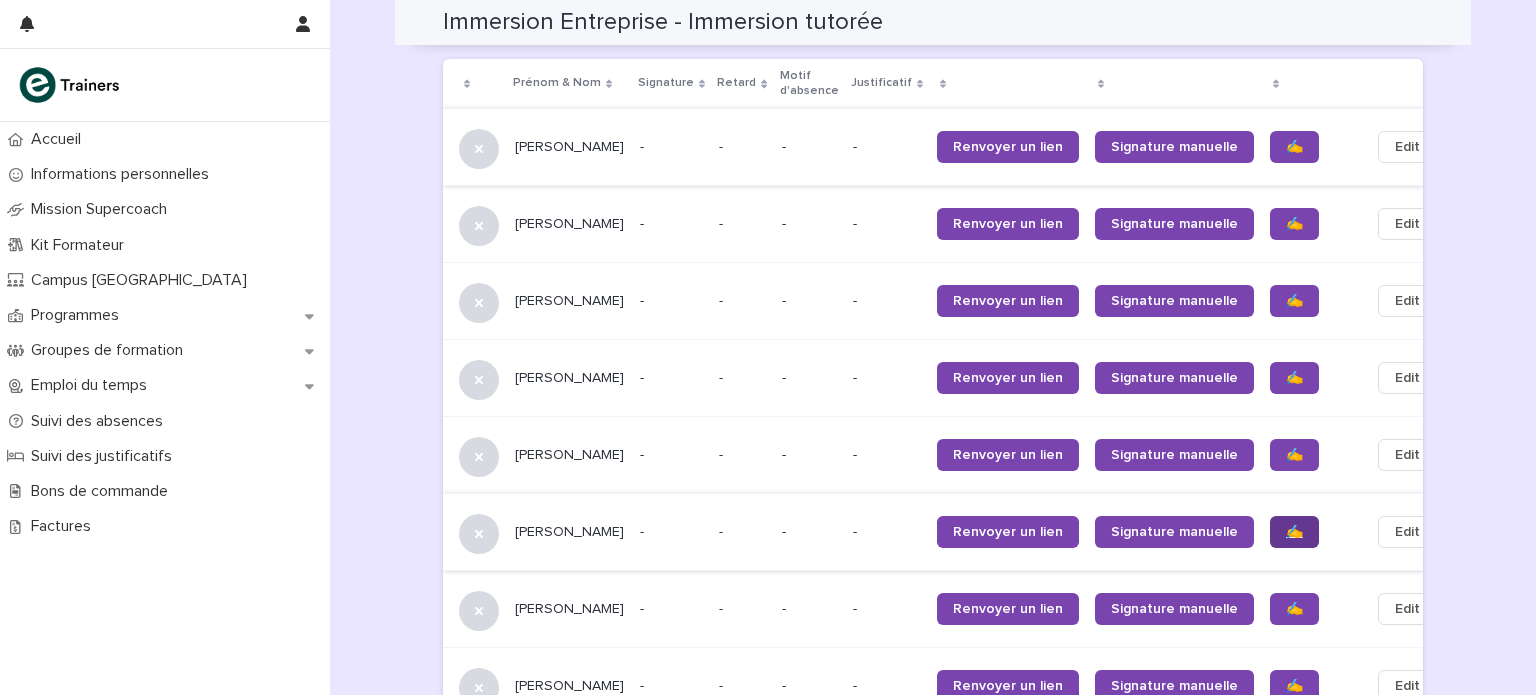 click on "✍️" at bounding box center (1294, 532) 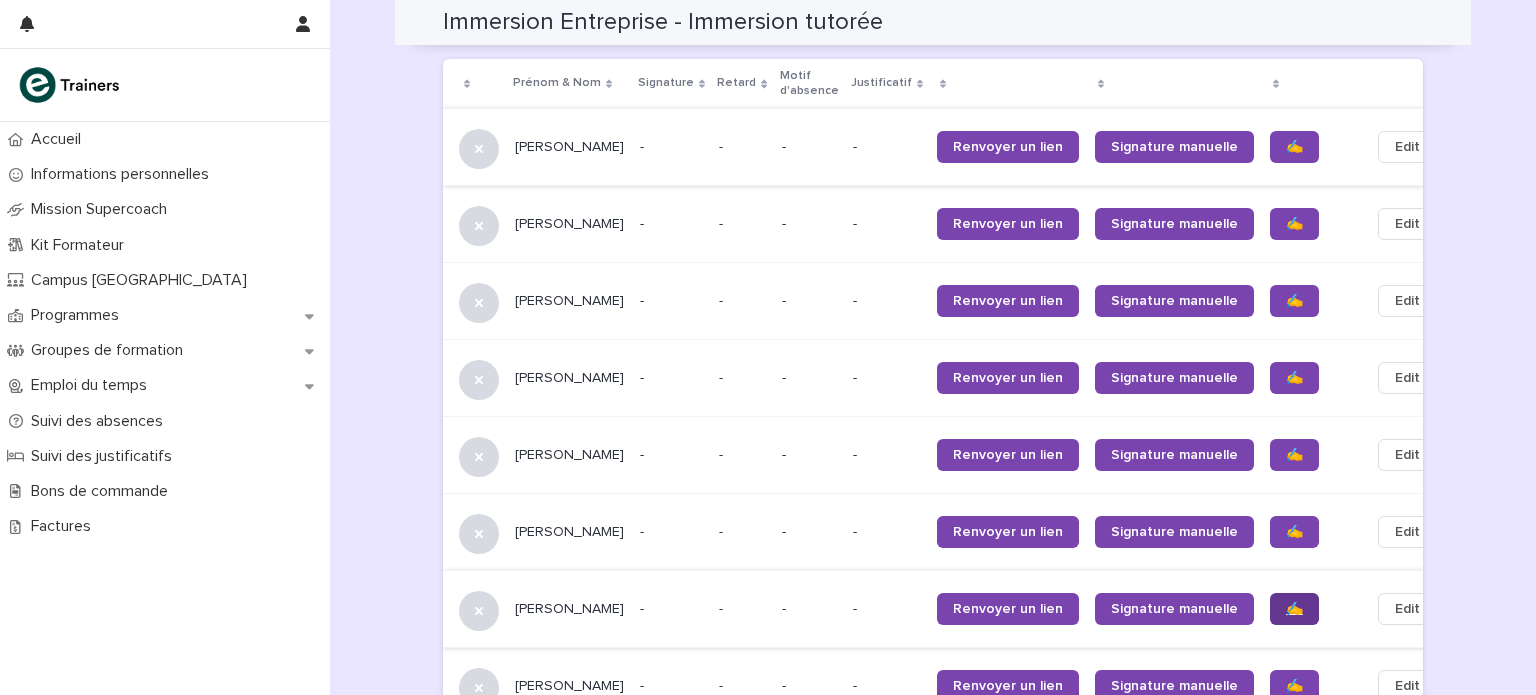 click on "✍️" at bounding box center [1294, 609] 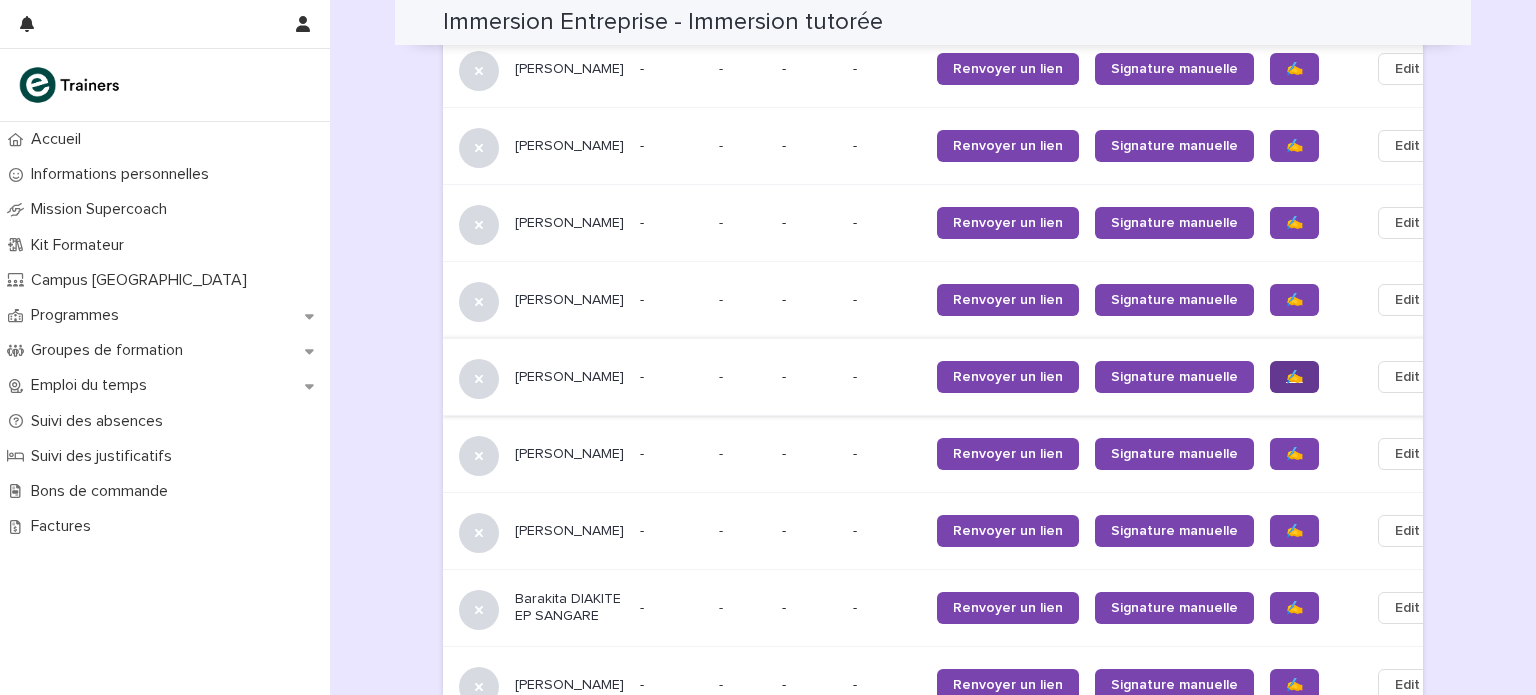 scroll, scrollTop: 1577, scrollLeft: 0, axis: vertical 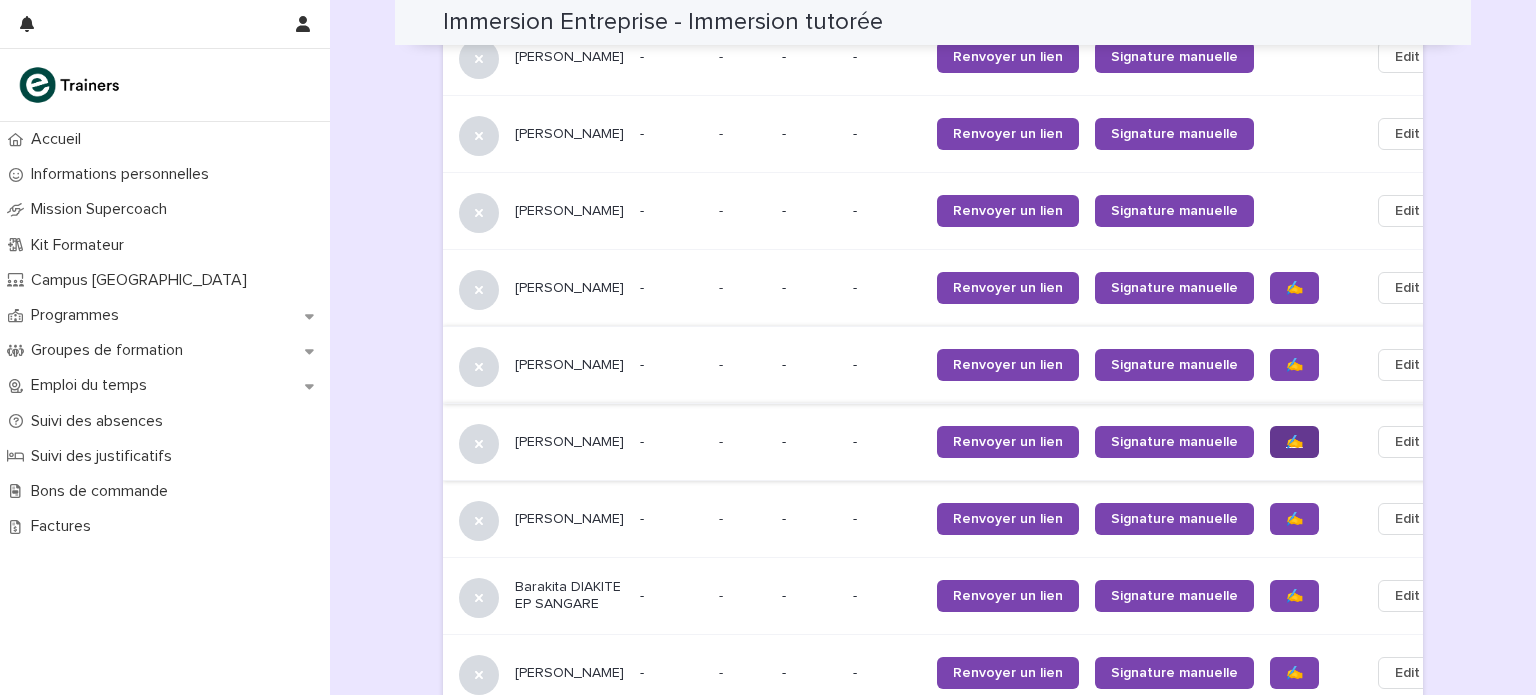 click on "✍️" at bounding box center (1294, 442) 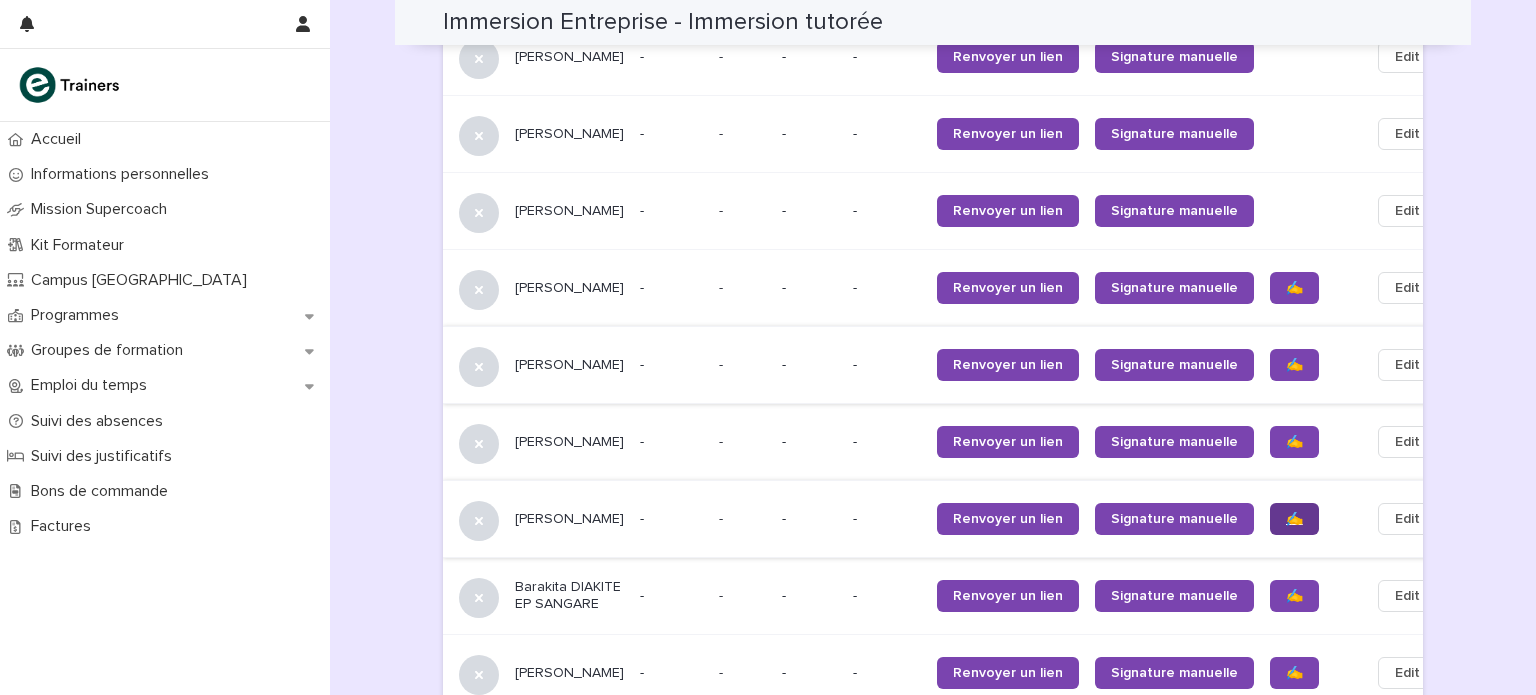 click on "✍️" at bounding box center [1294, 519] 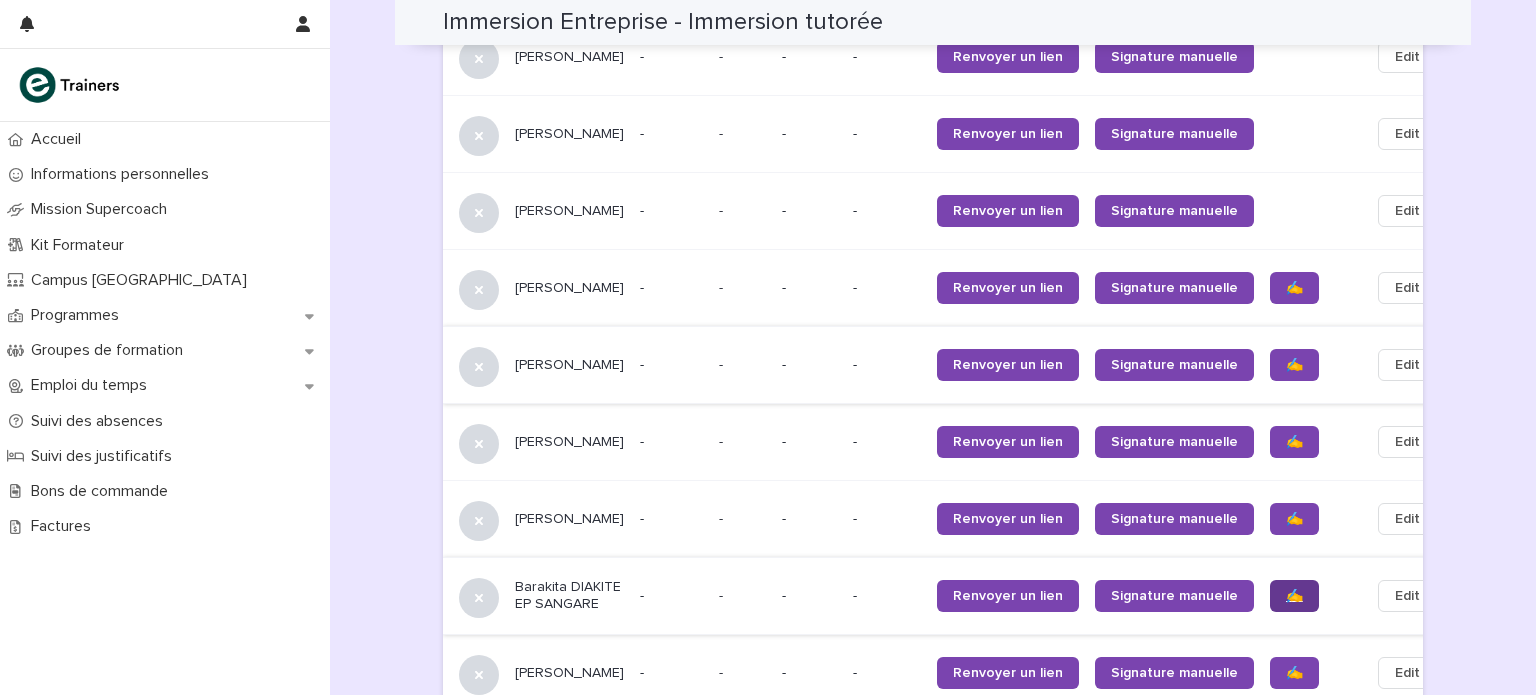click on "✍️" at bounding box center (1294, 596) 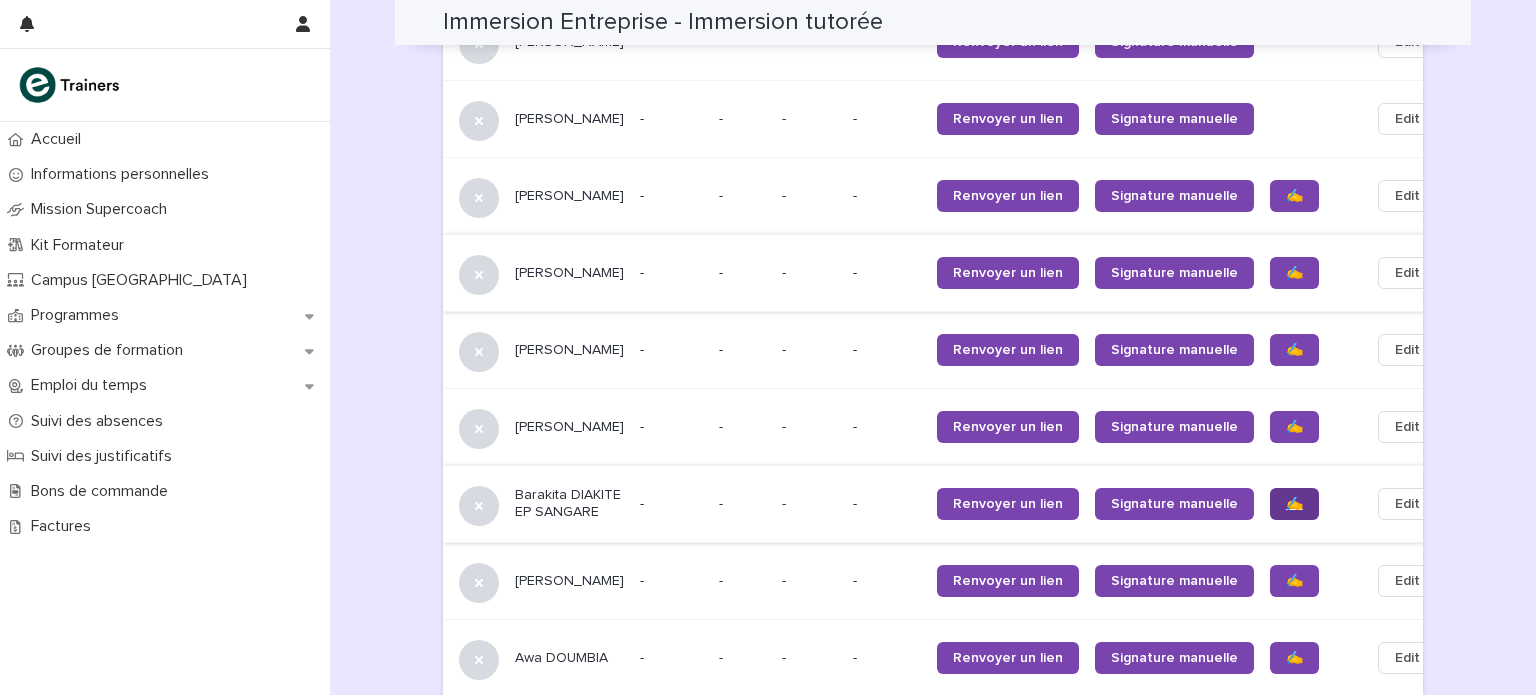 scroll, scrollTop: 1694, scrollLeft: 0, axis: vertical 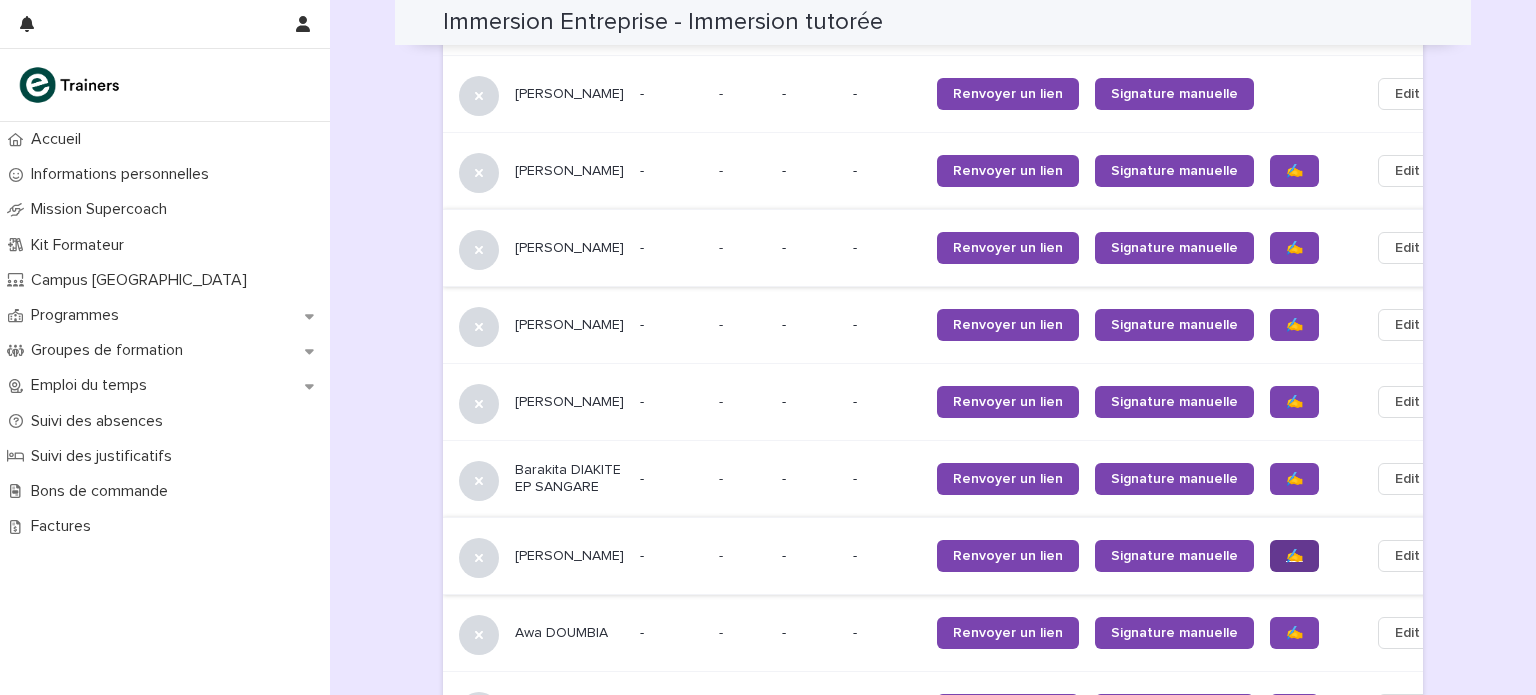 click on "✍️" at bounding box center [1294, 556] 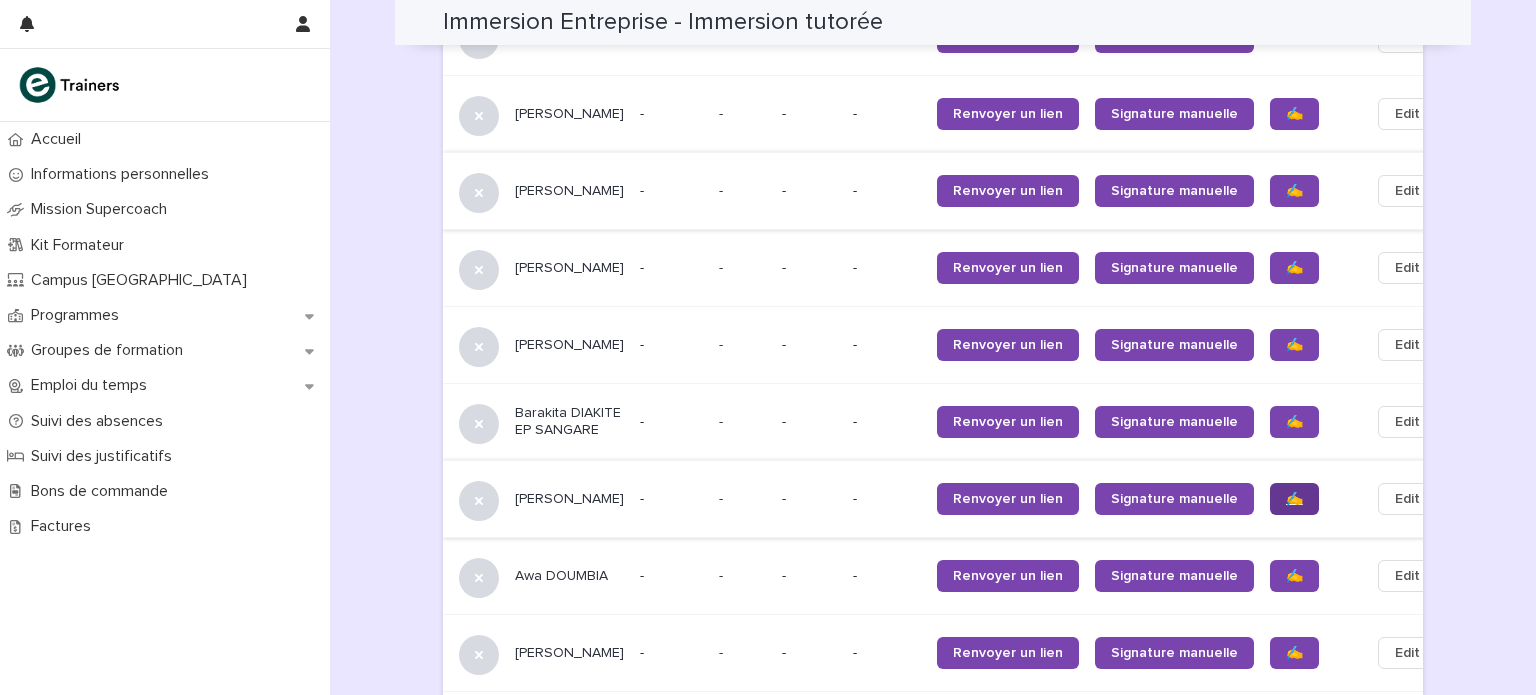scroll, scrollTop: 1726, scrollLeft: 0, axis: vertical 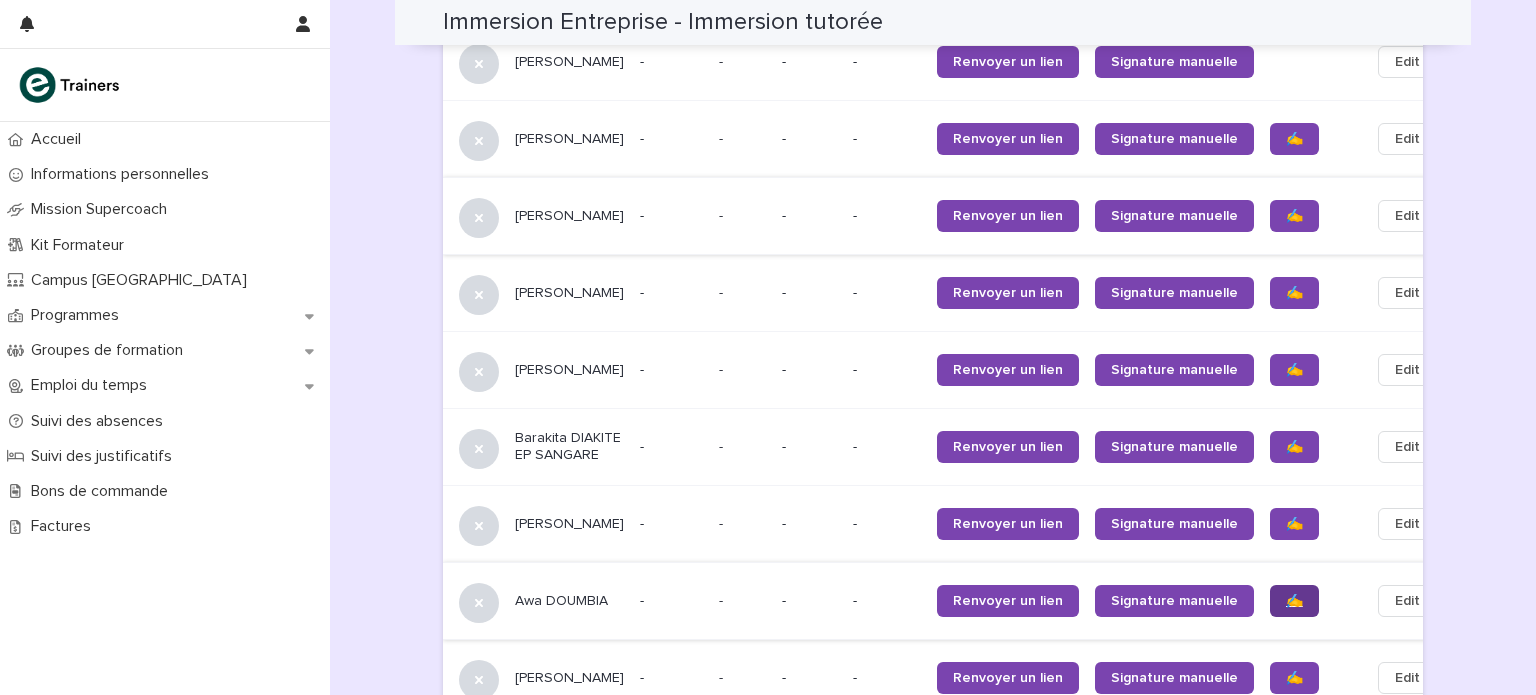 click on "✍️" at bounding box center [1294, 601] 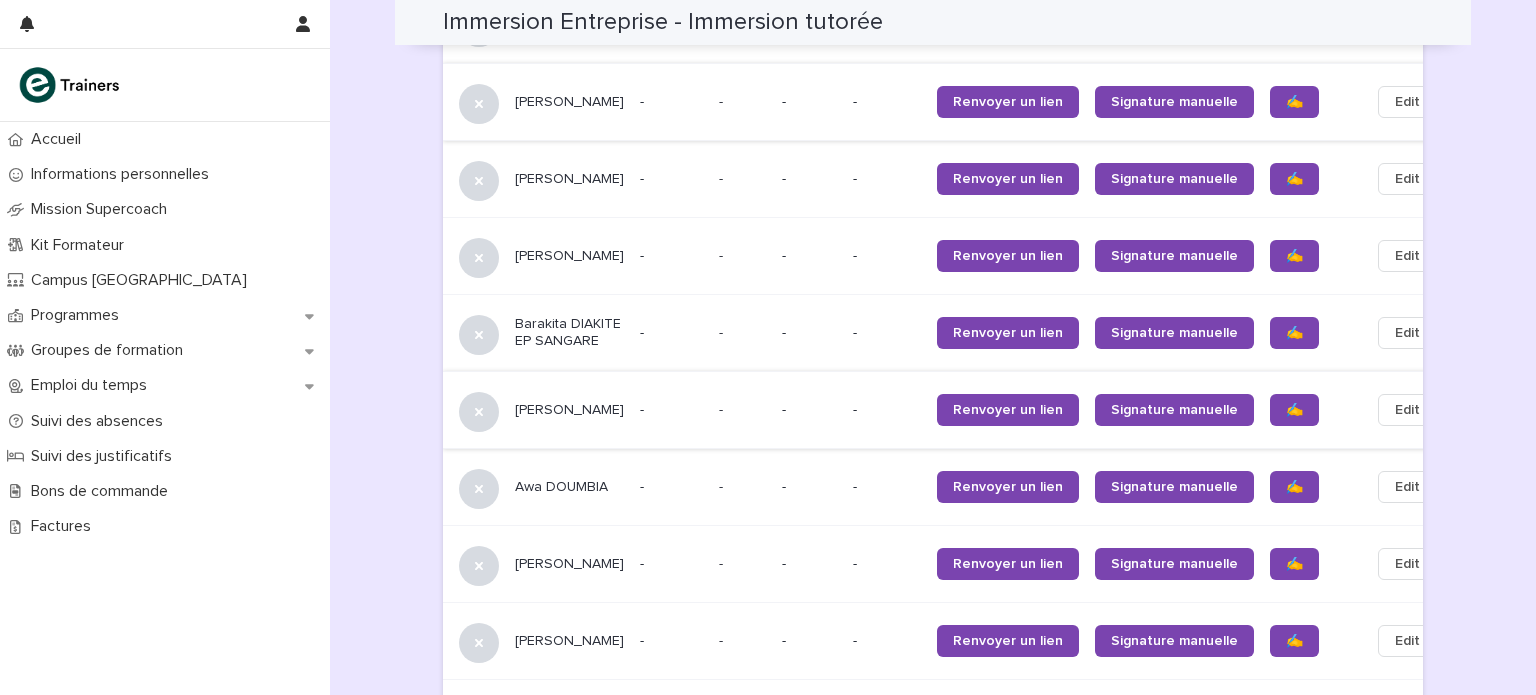 scroll, scrollTop: 1886, scrollLeft: 0, axis: vertical 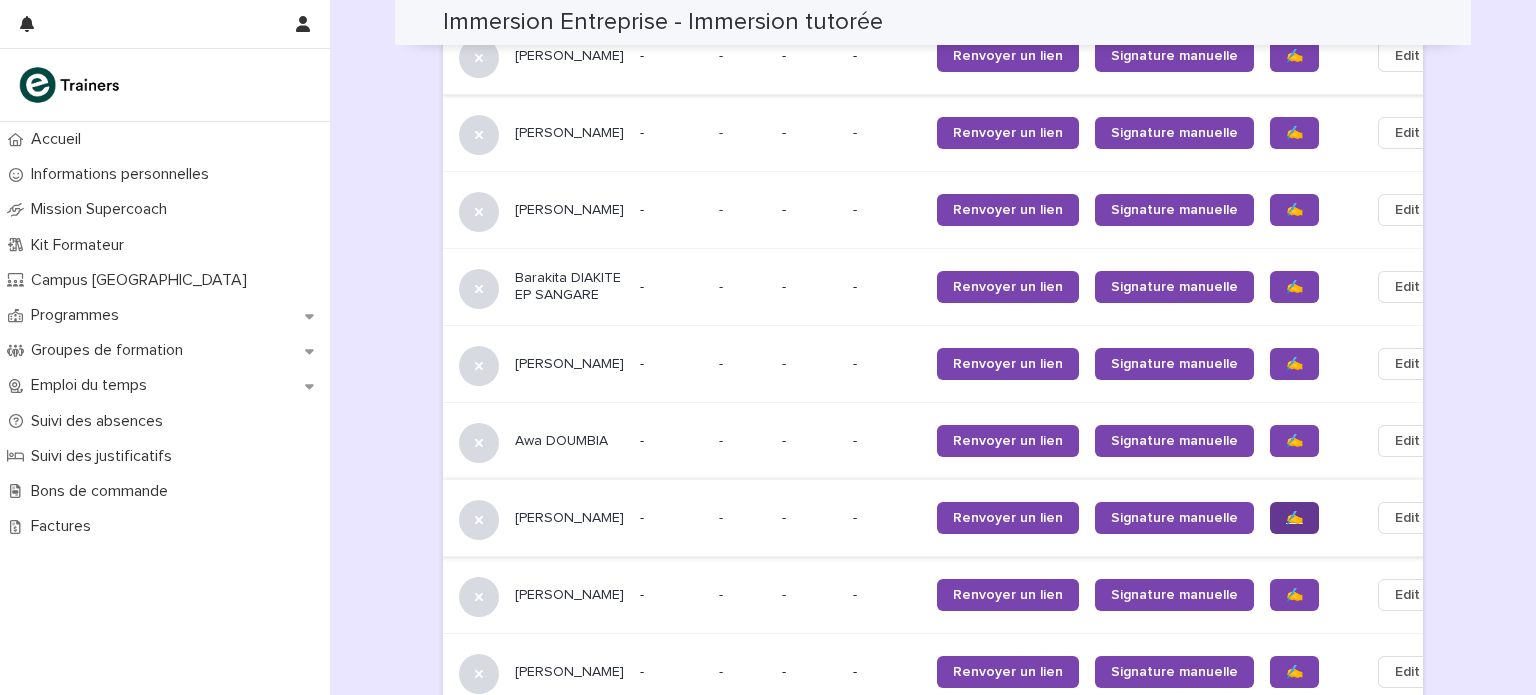 click on "✍️" at bounding box center (1294, 518) 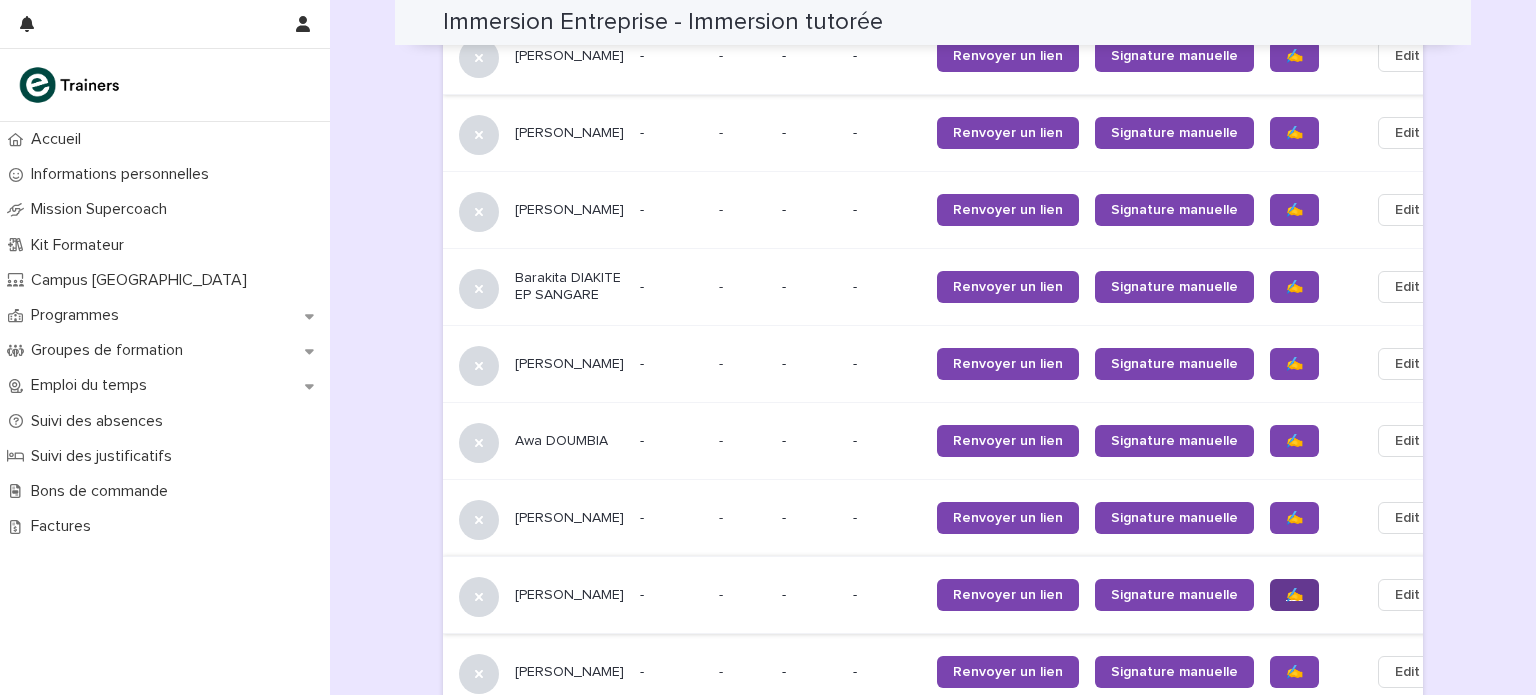 click on "✍️" at bounding box center [1294, 595] 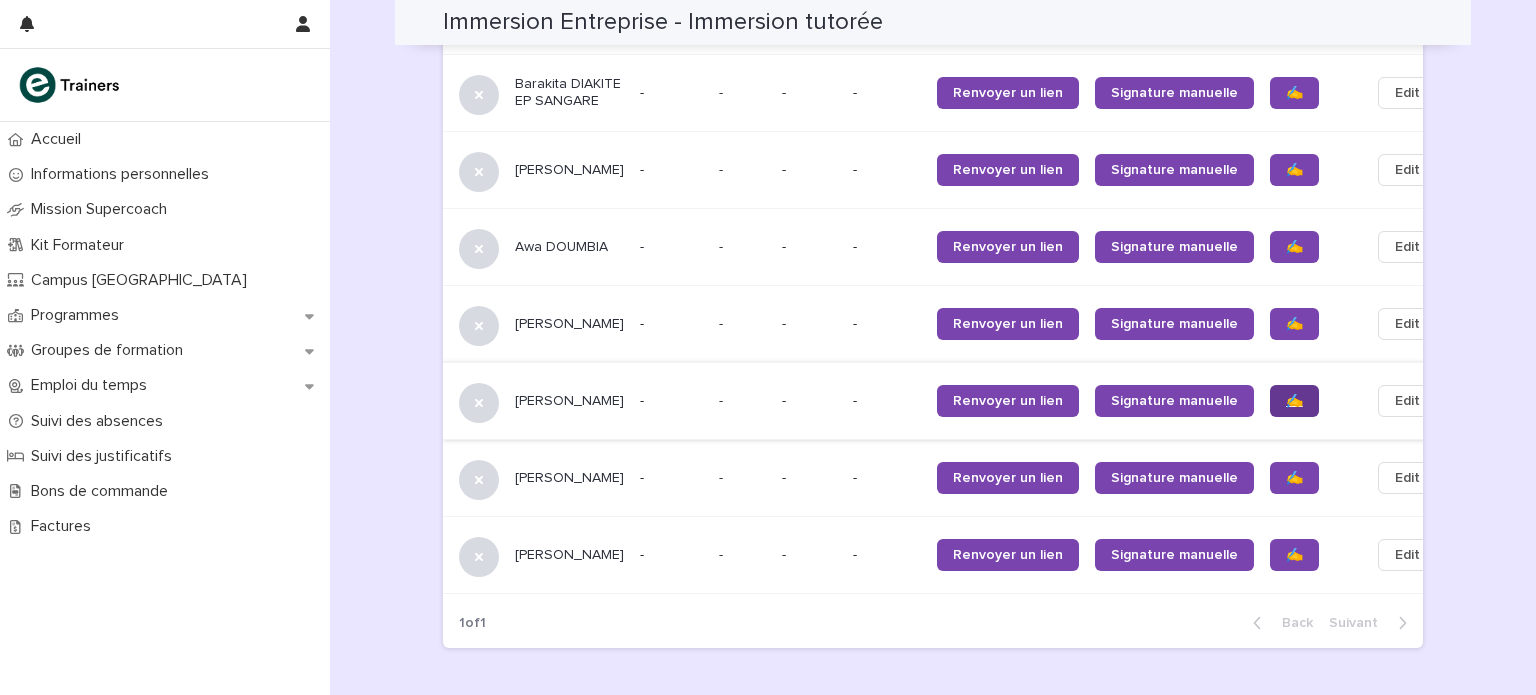 scroll, scrollTop: 2076, scrollLeft: 0, axis: vertical 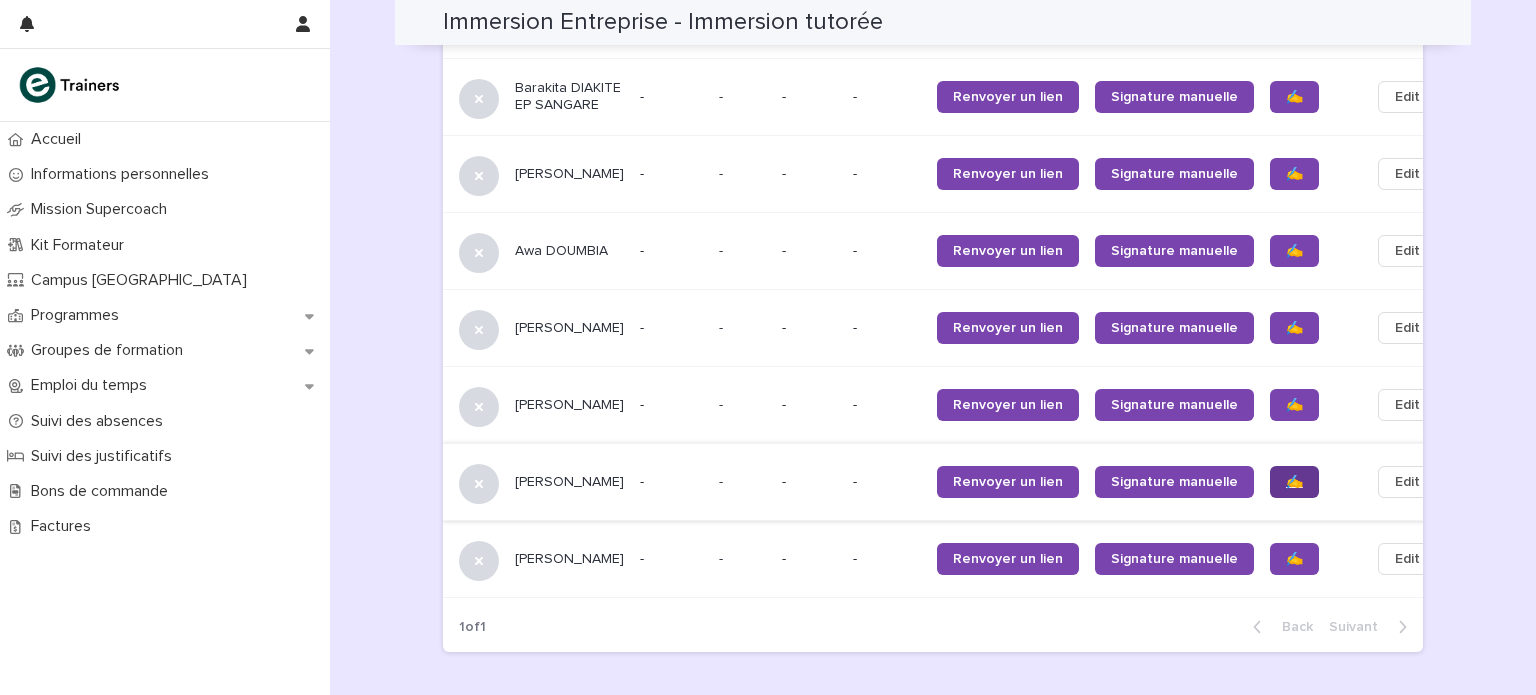 click on "✍️" at bounding box center [1294, 482] 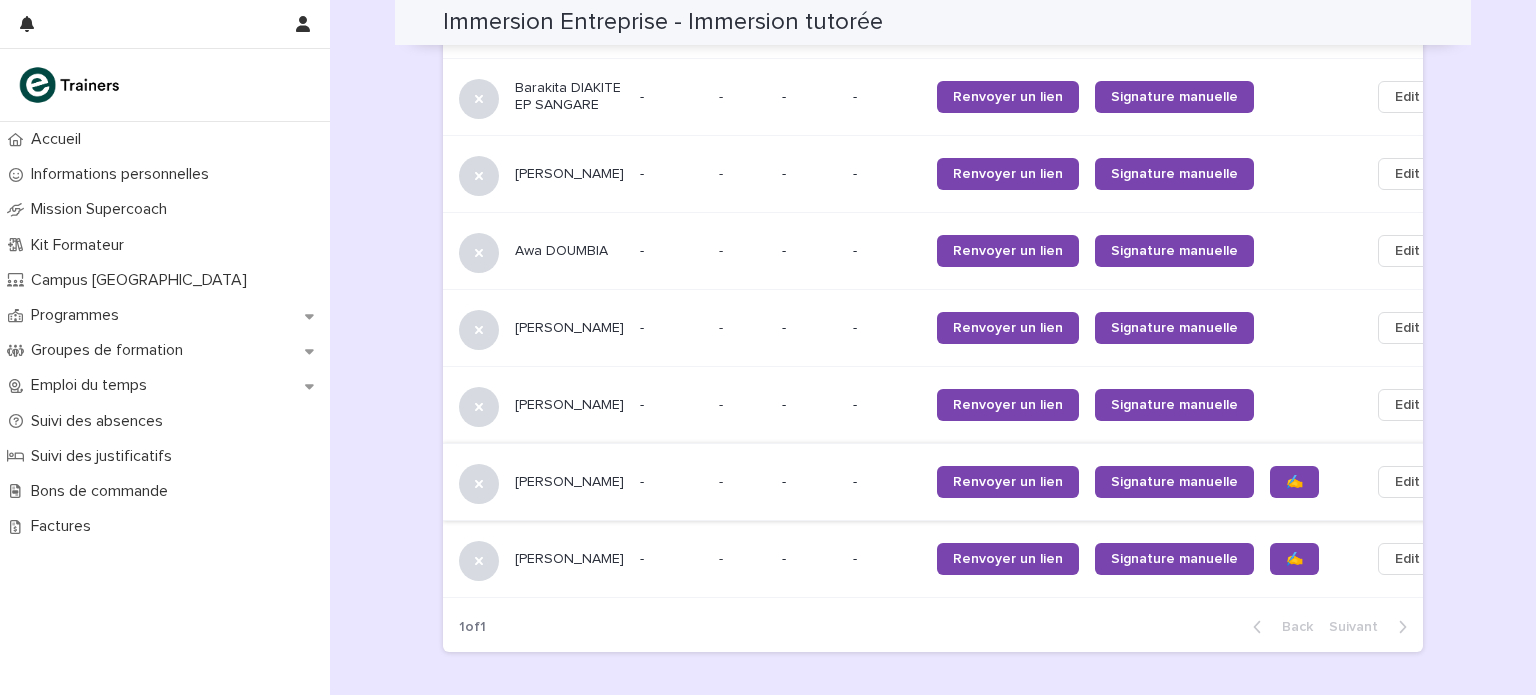 click on "✍️" at bounding box center (1294, 559) 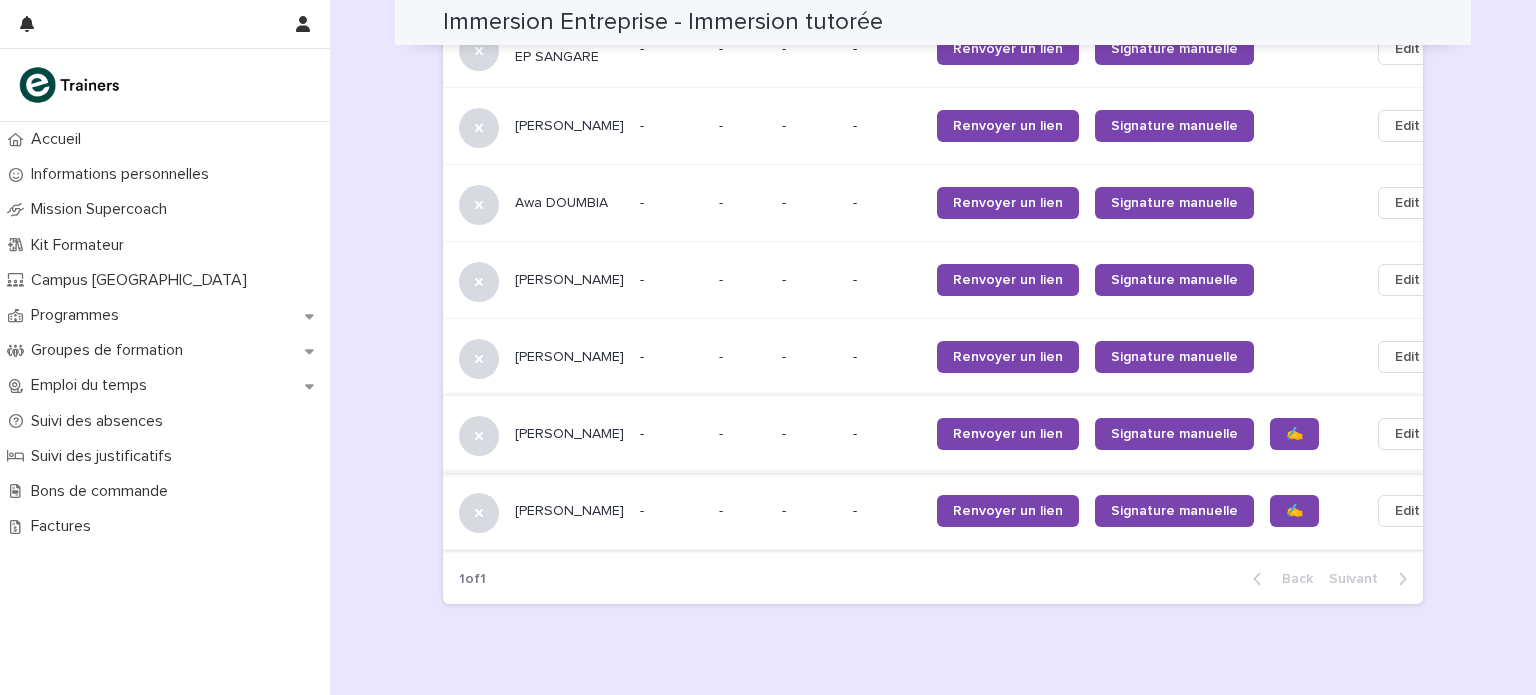 scroll, scrollTop: 2201, scrollLeft: 0, axis: vertical 